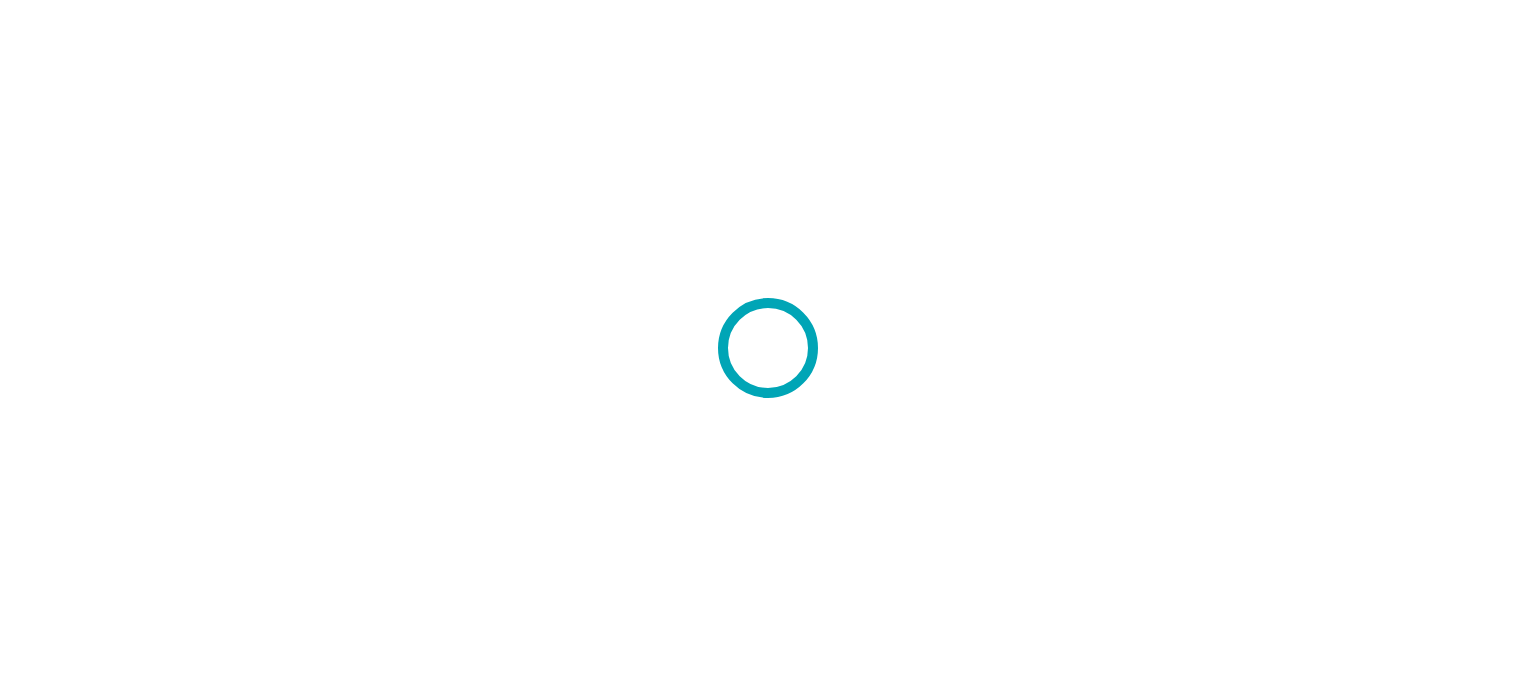 scroll, scrollTop: 0, scrollLeft: 0, axis: both 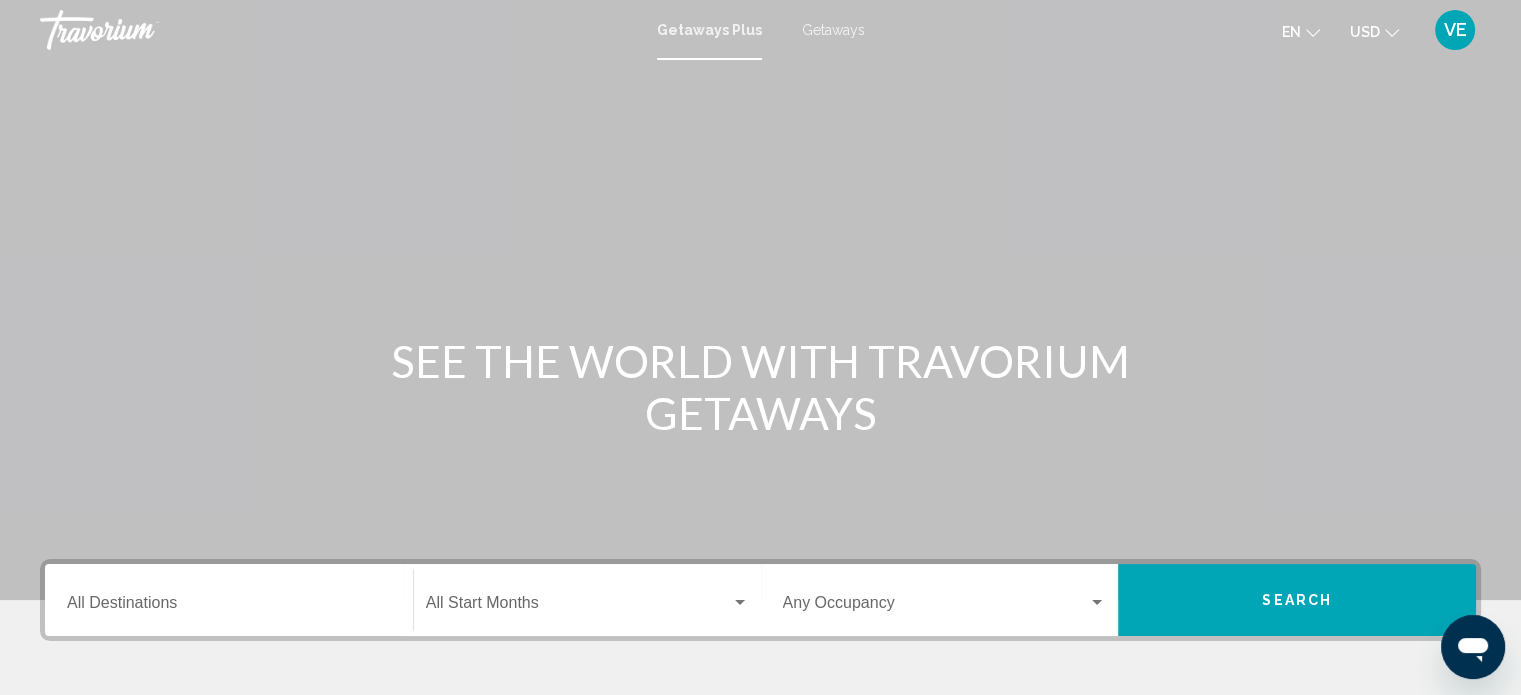 click on "Getaways" at bounding box center (833, 30) 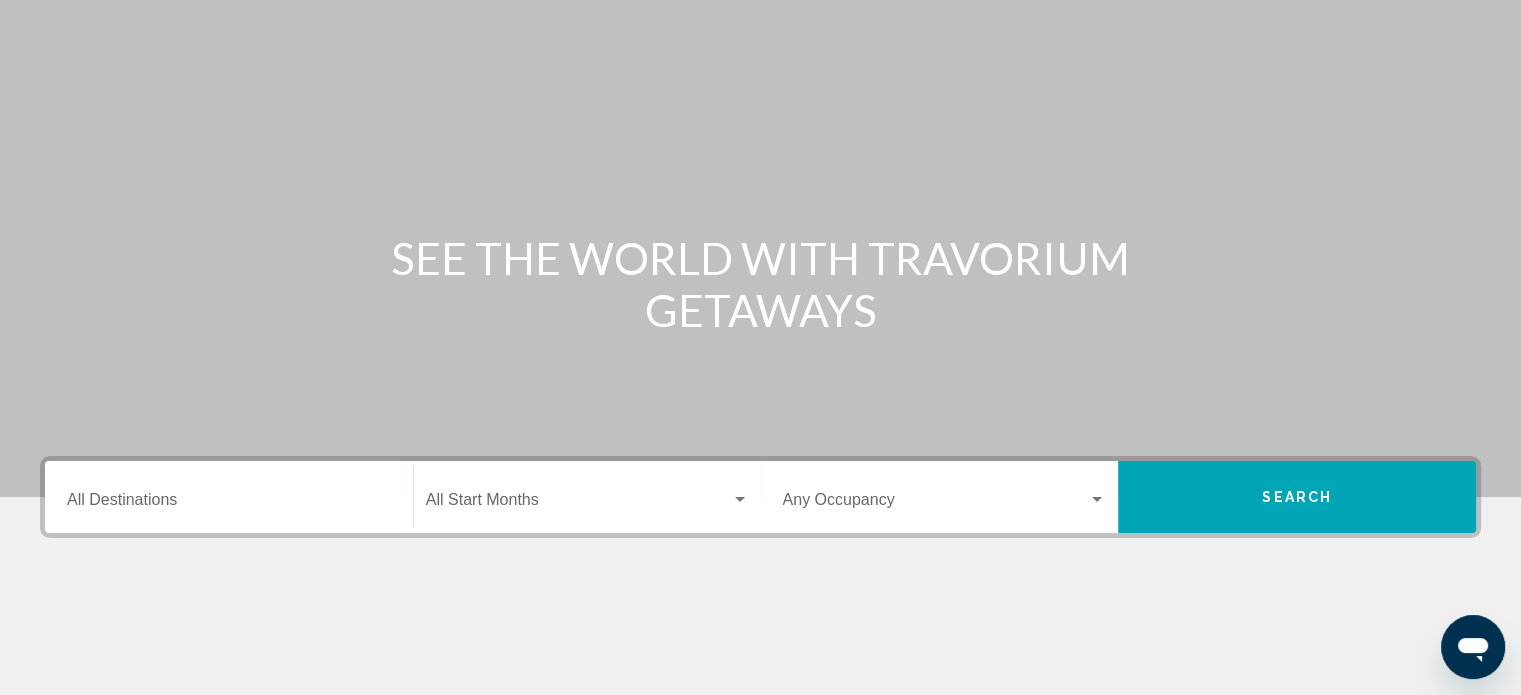 scroll, scrollTop: 200, scrollLeft: 0, axis: vertical 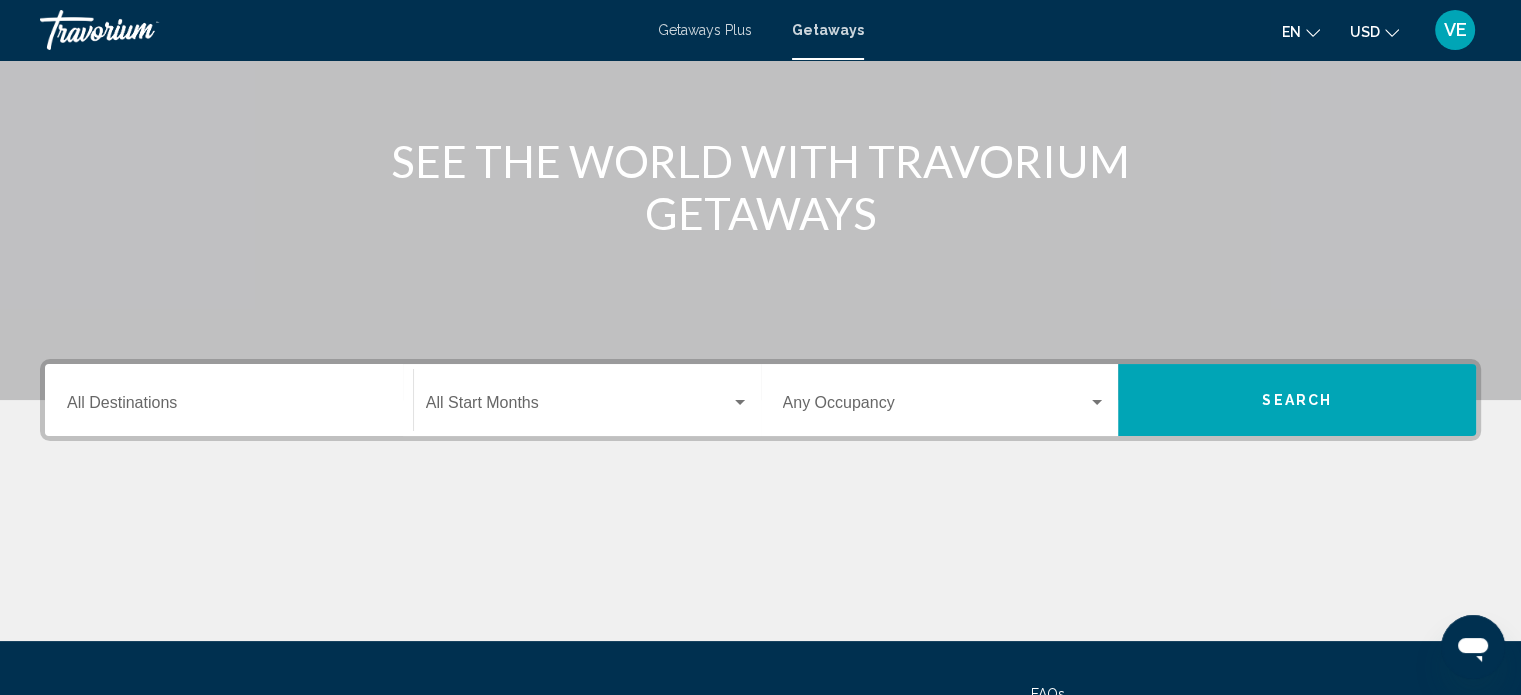 click at bounding box center (1097, 402) 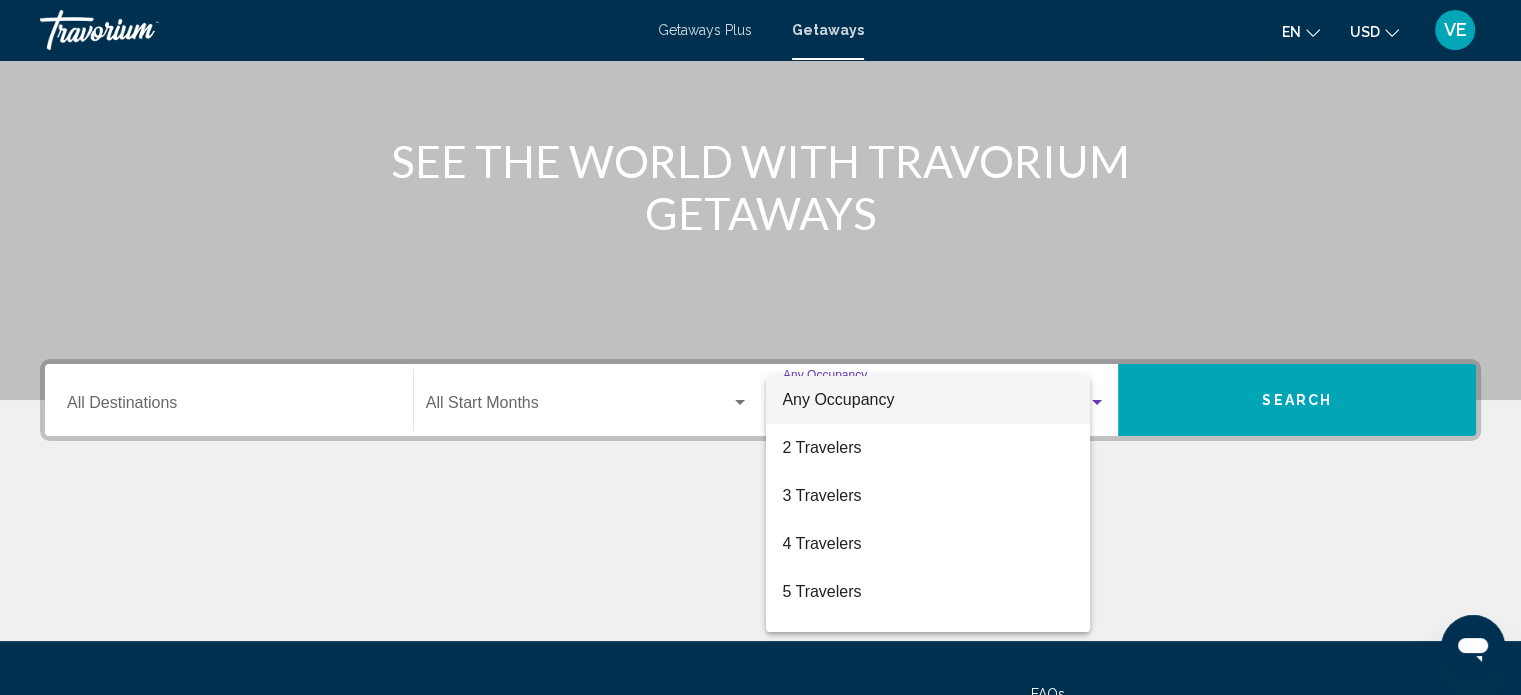 scroll, scrollTop: 390, scrollLeft: 0, axis: vertical 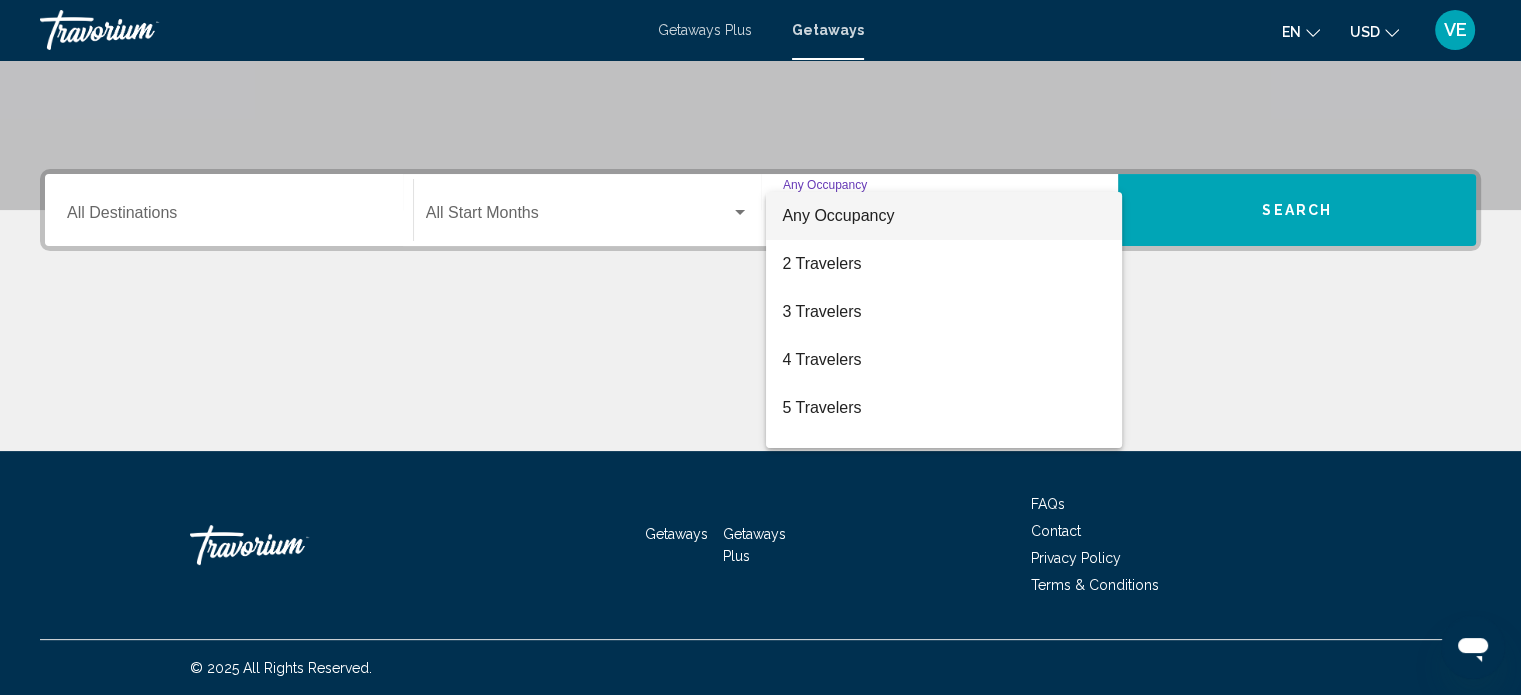 click at bounding box center (760, 347) 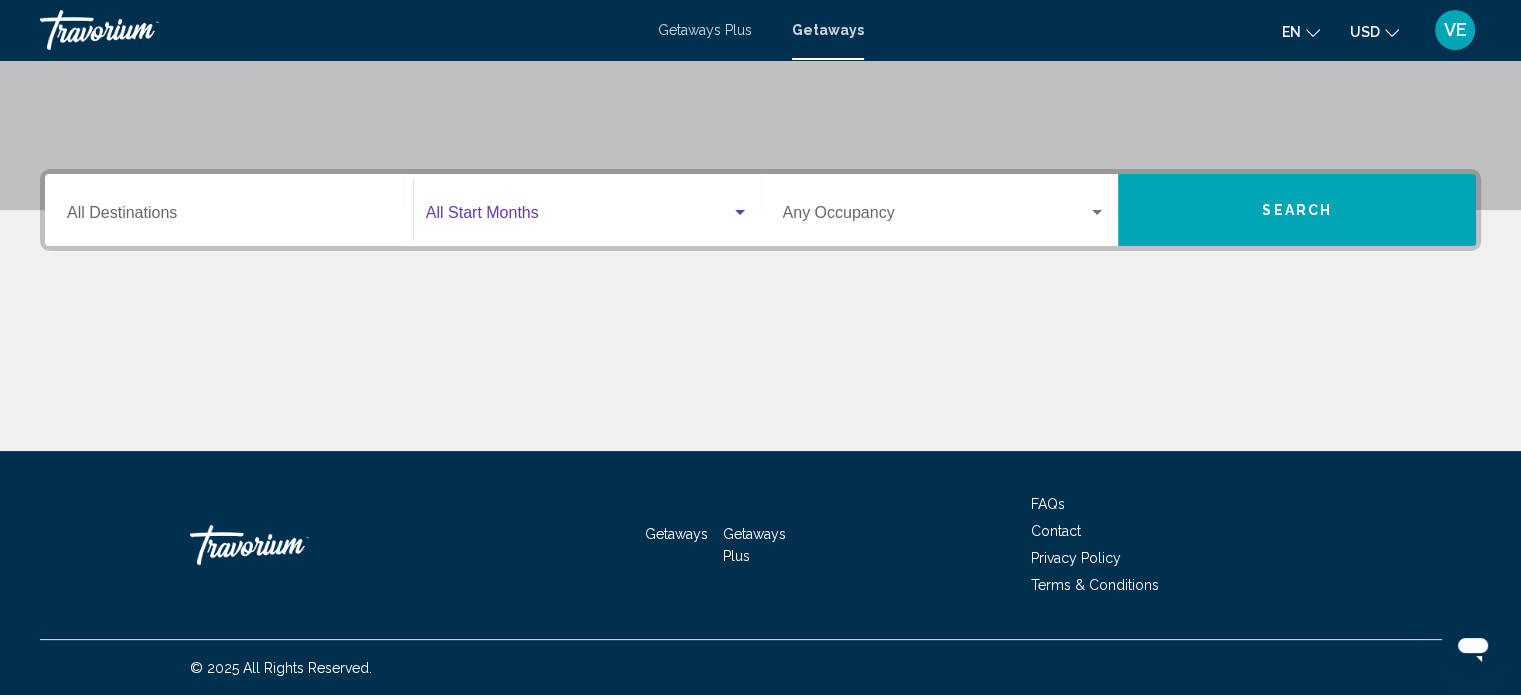 click at bounding box center (740, 212) 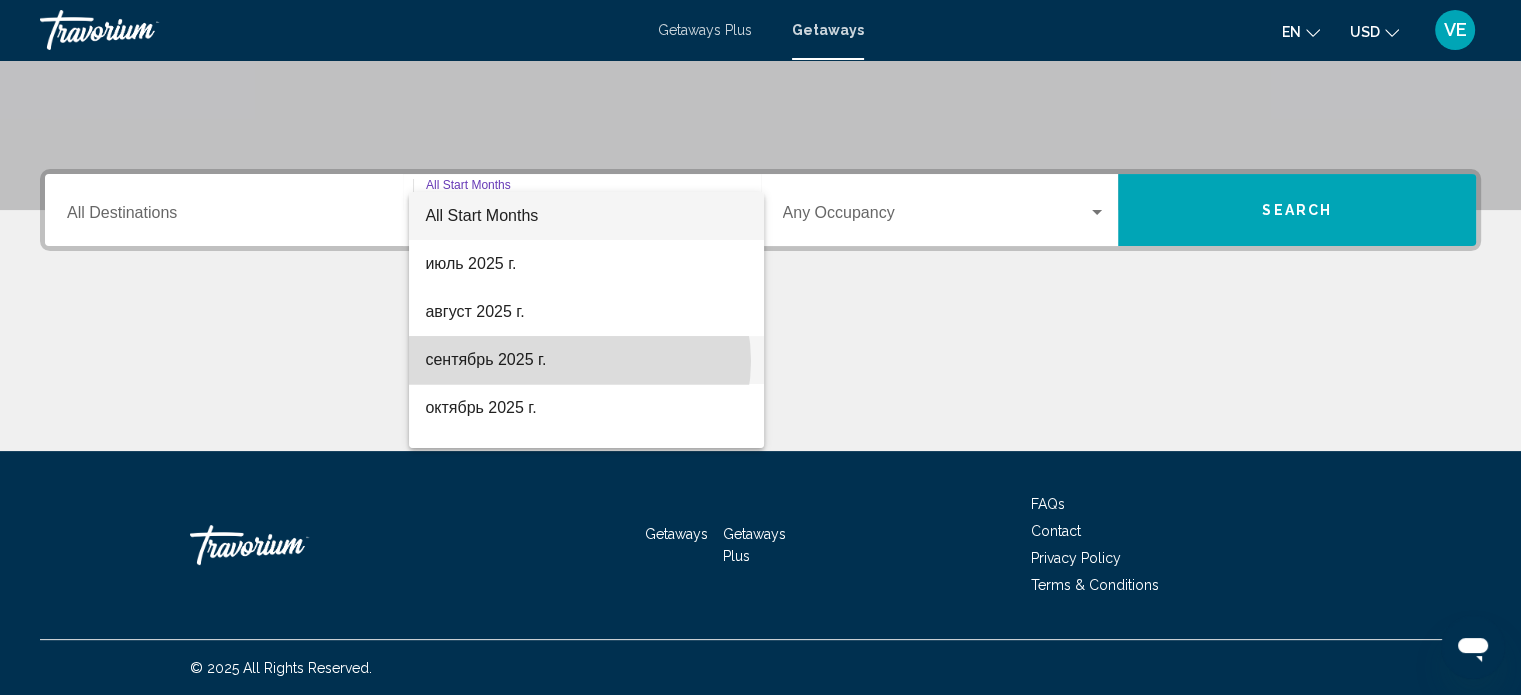 click on "сентябрь 2025 г." at bounding box center (586, 360) 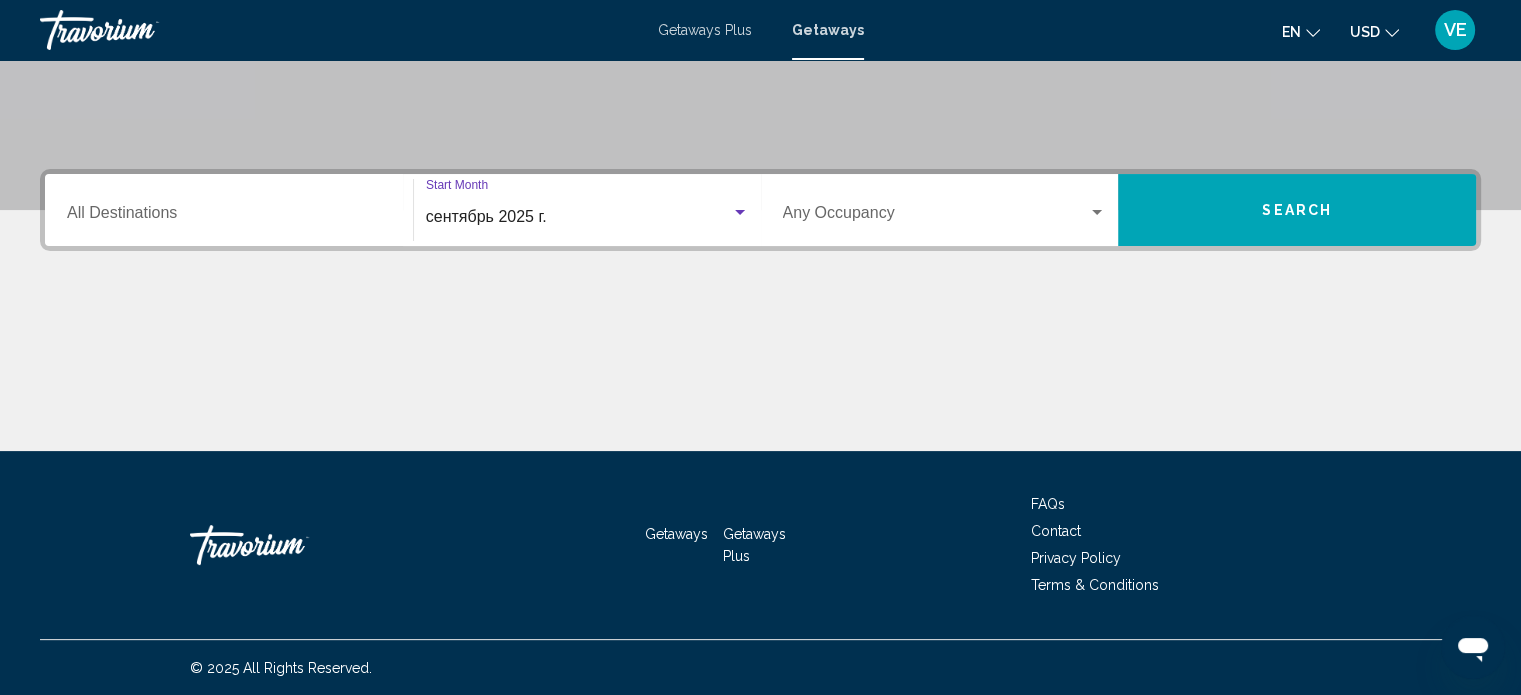 click on "Search" at bounding box center (1297, 210) 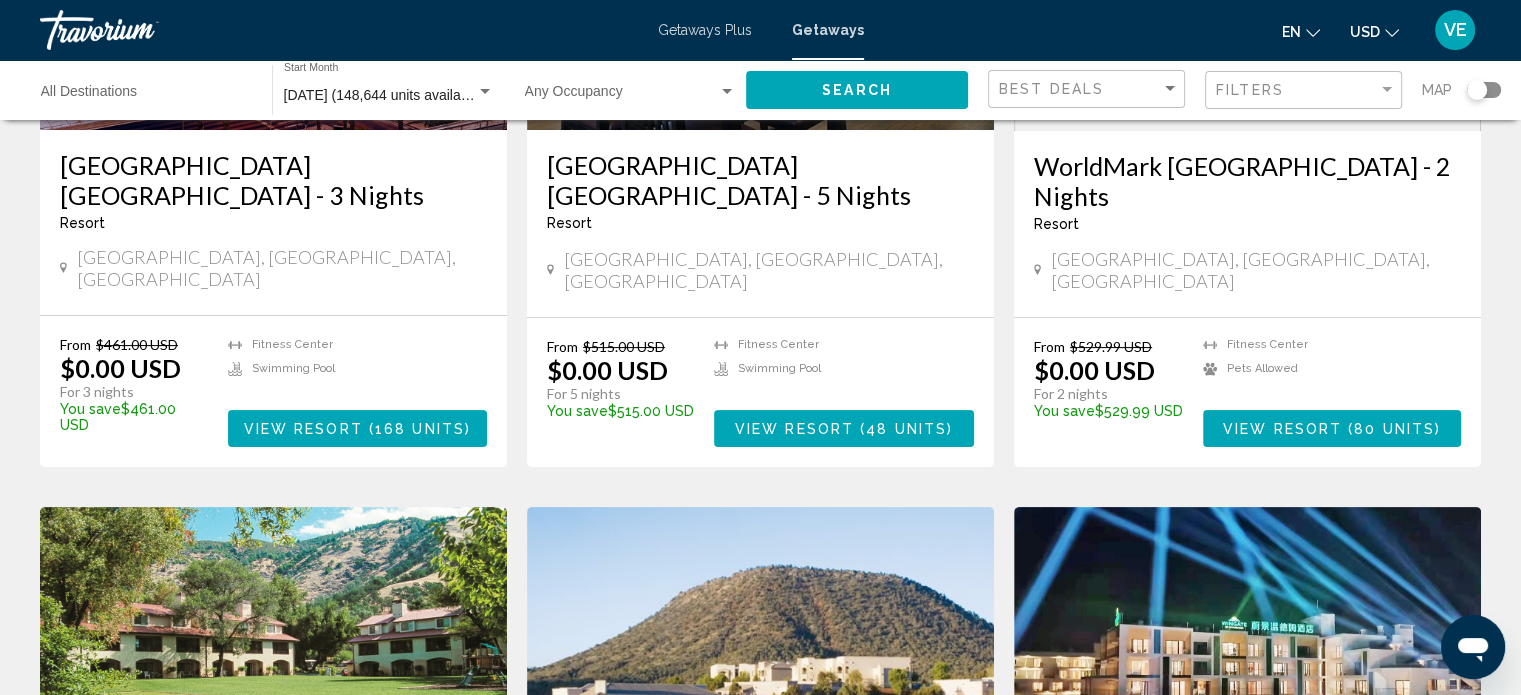 scroll, scrollTop: 0, scrollLeft: 0, axis: both 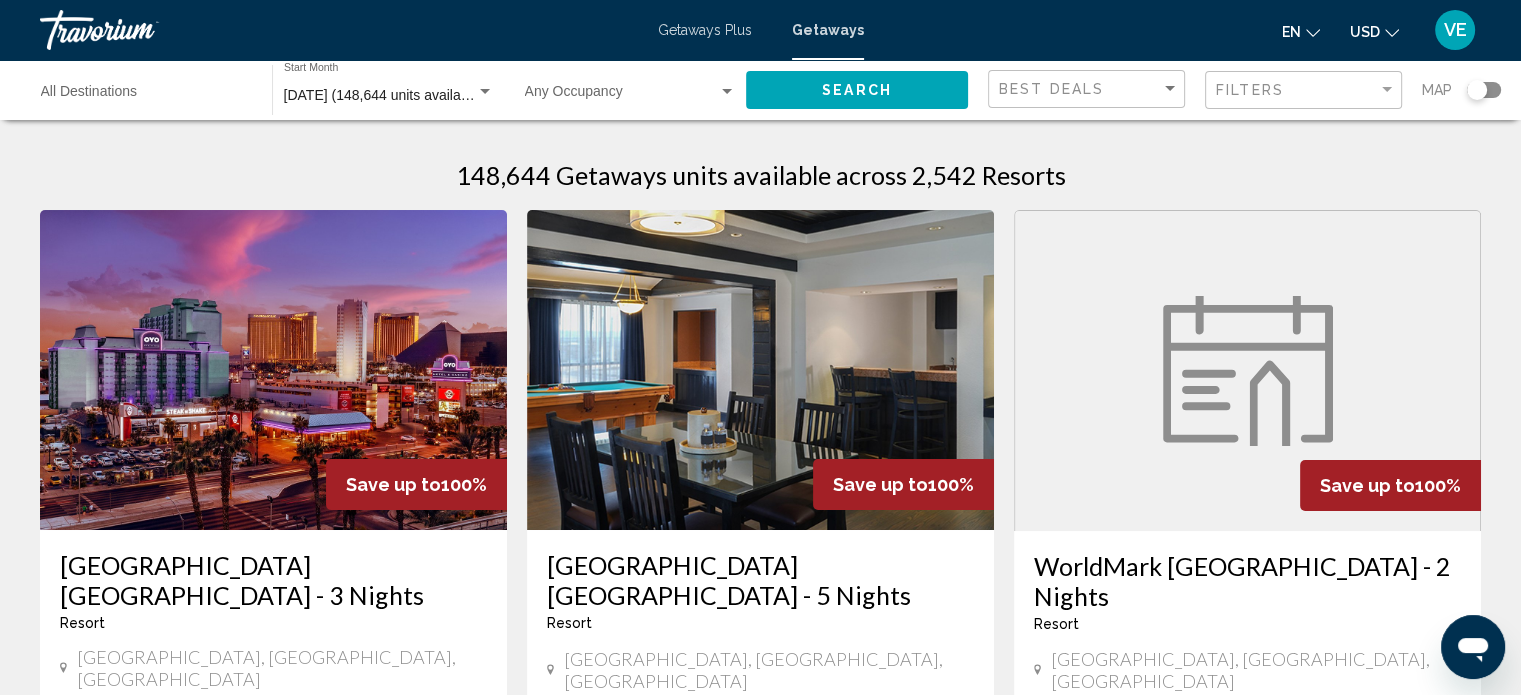 click on "Destination All Destinations" at bounding box center (146, 96) 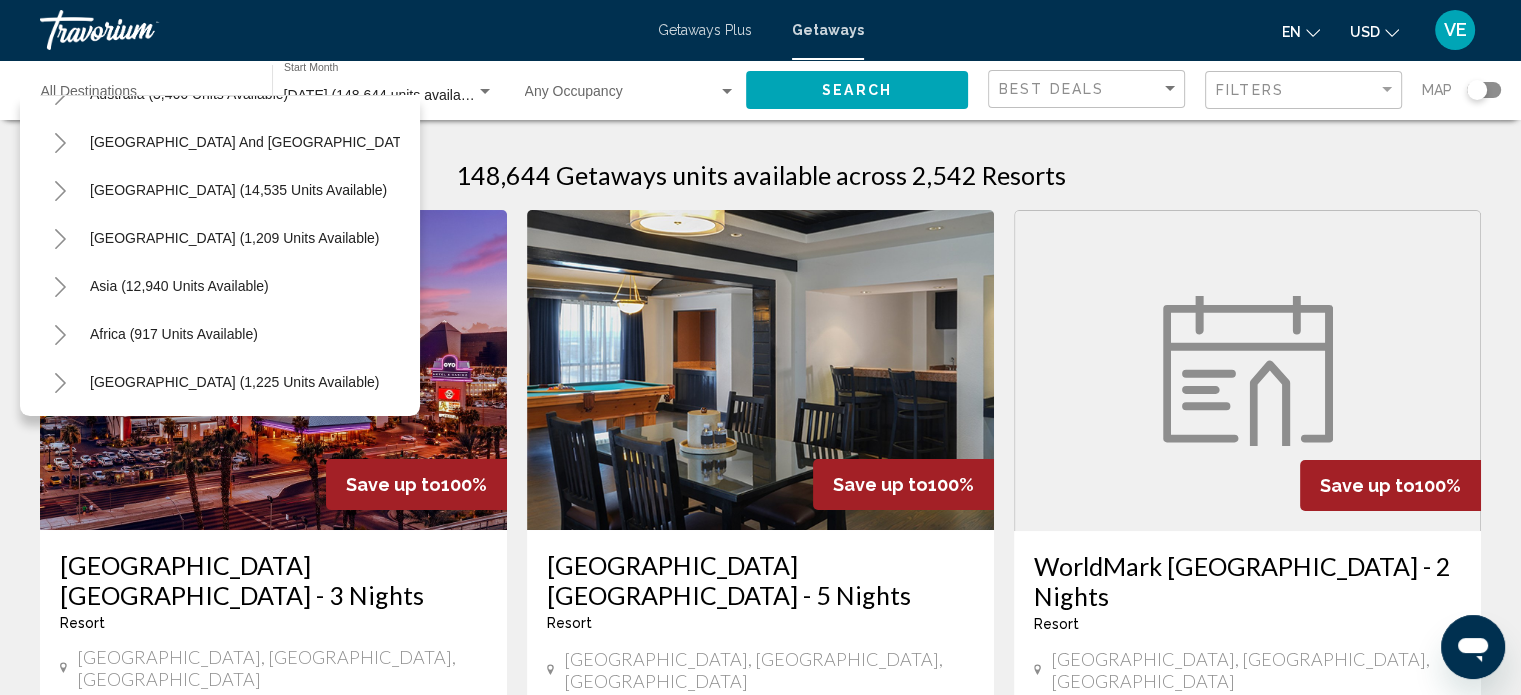 scroll, scrollTop: 339, scrollLeft: 0, axis: vertical 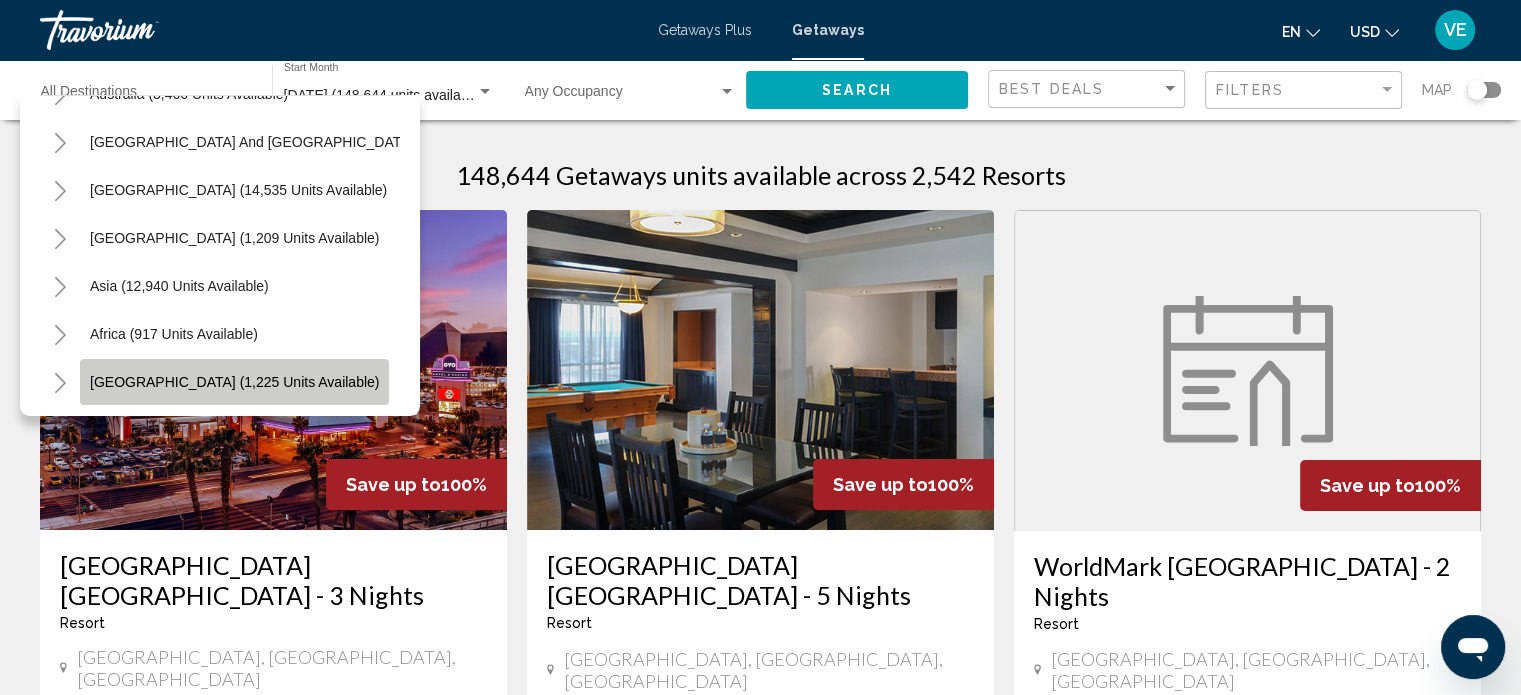 click on "[GEOGRAPHIC_DATA] (1,225 units available)" 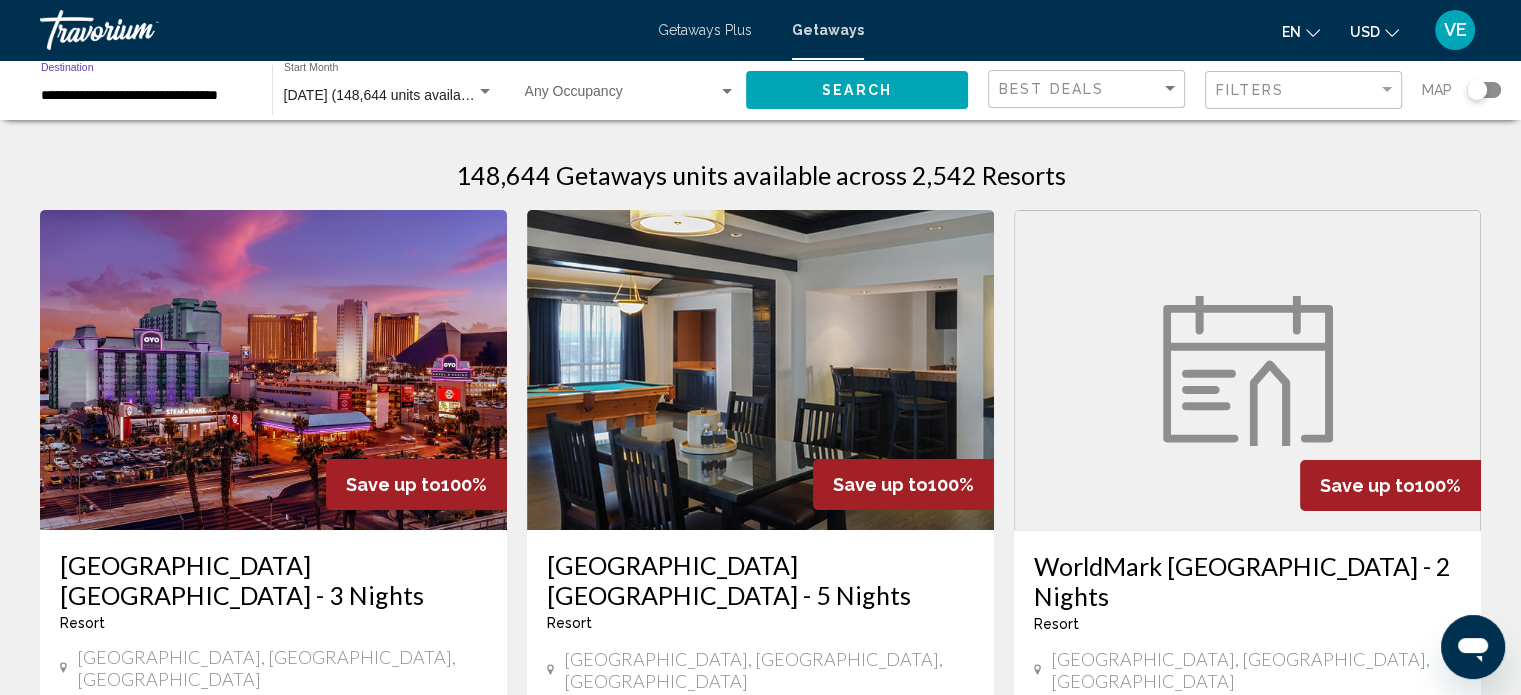 click on "Search" 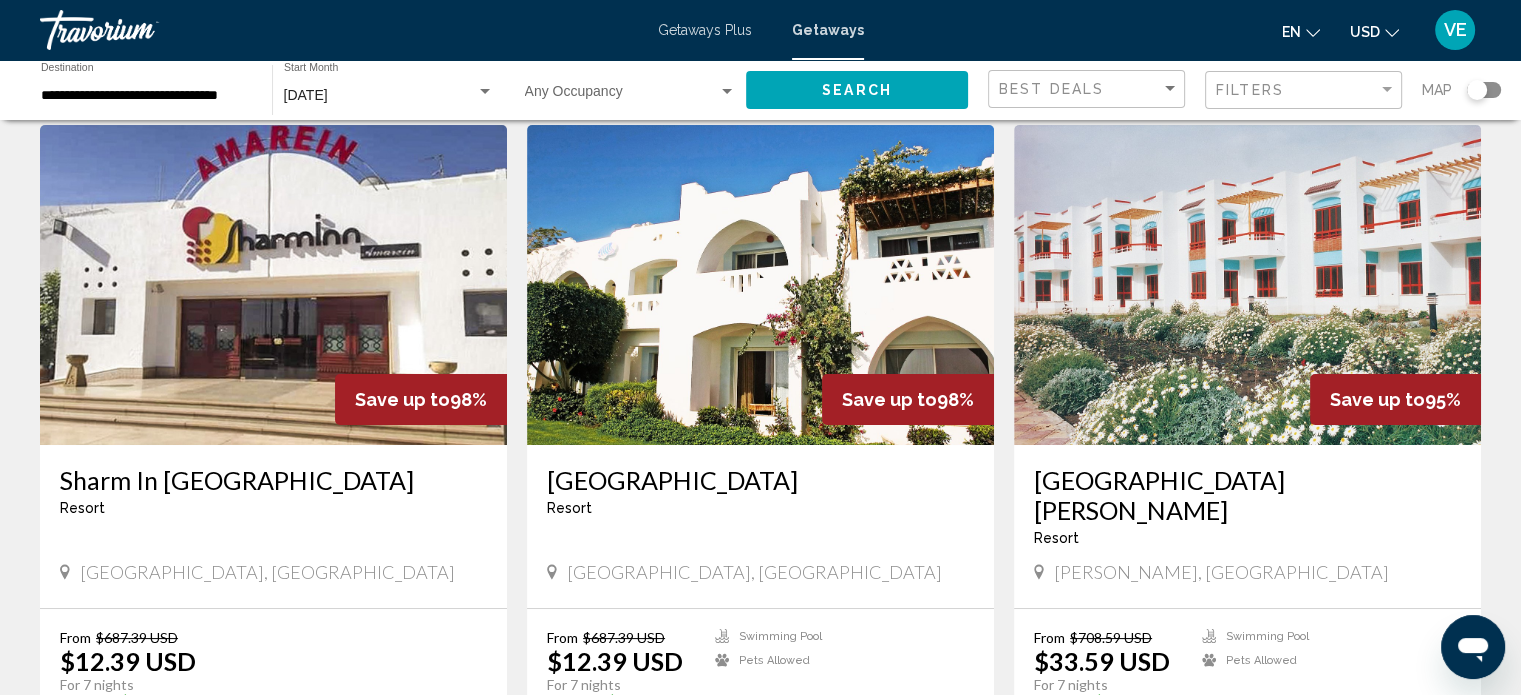 scroll, scrollTop: 0, scrollLeft: 0, axis: both 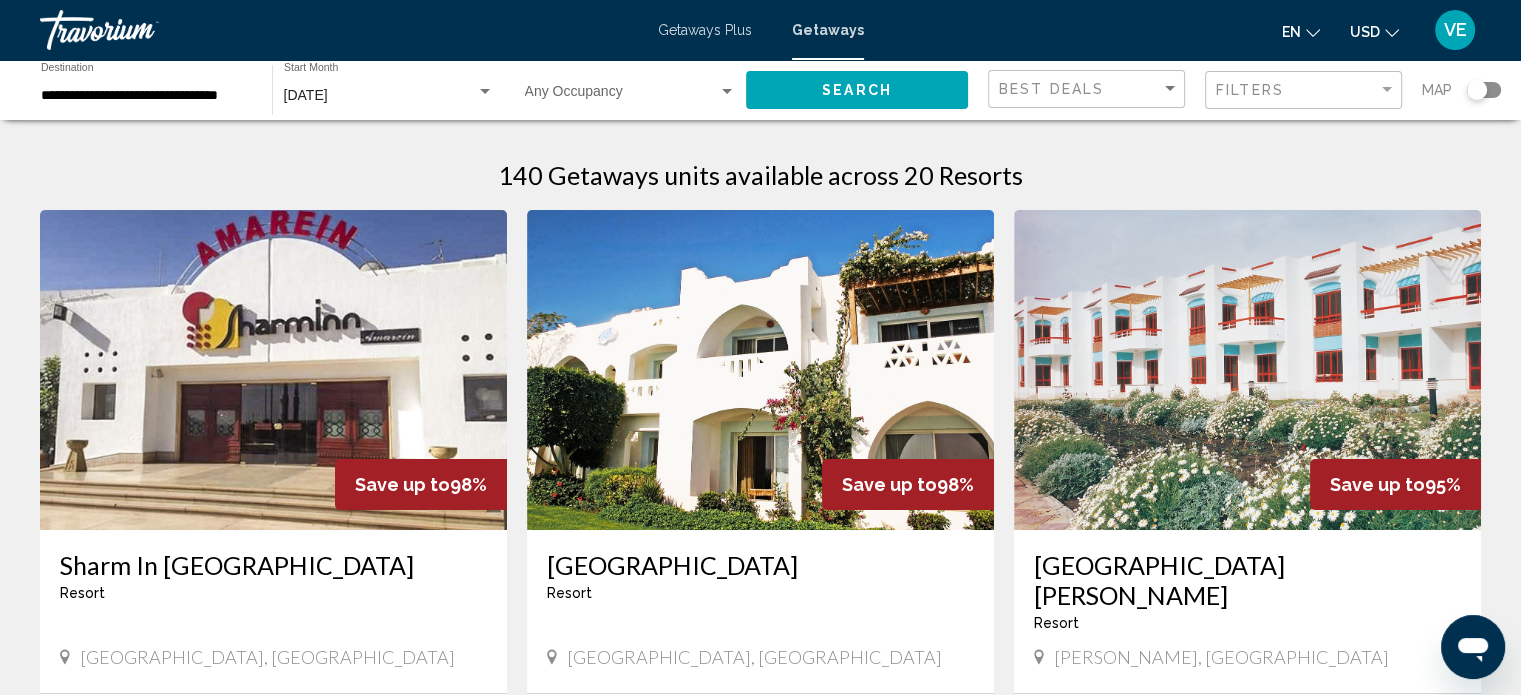 click on "**********" at bounding box center [146, 96] 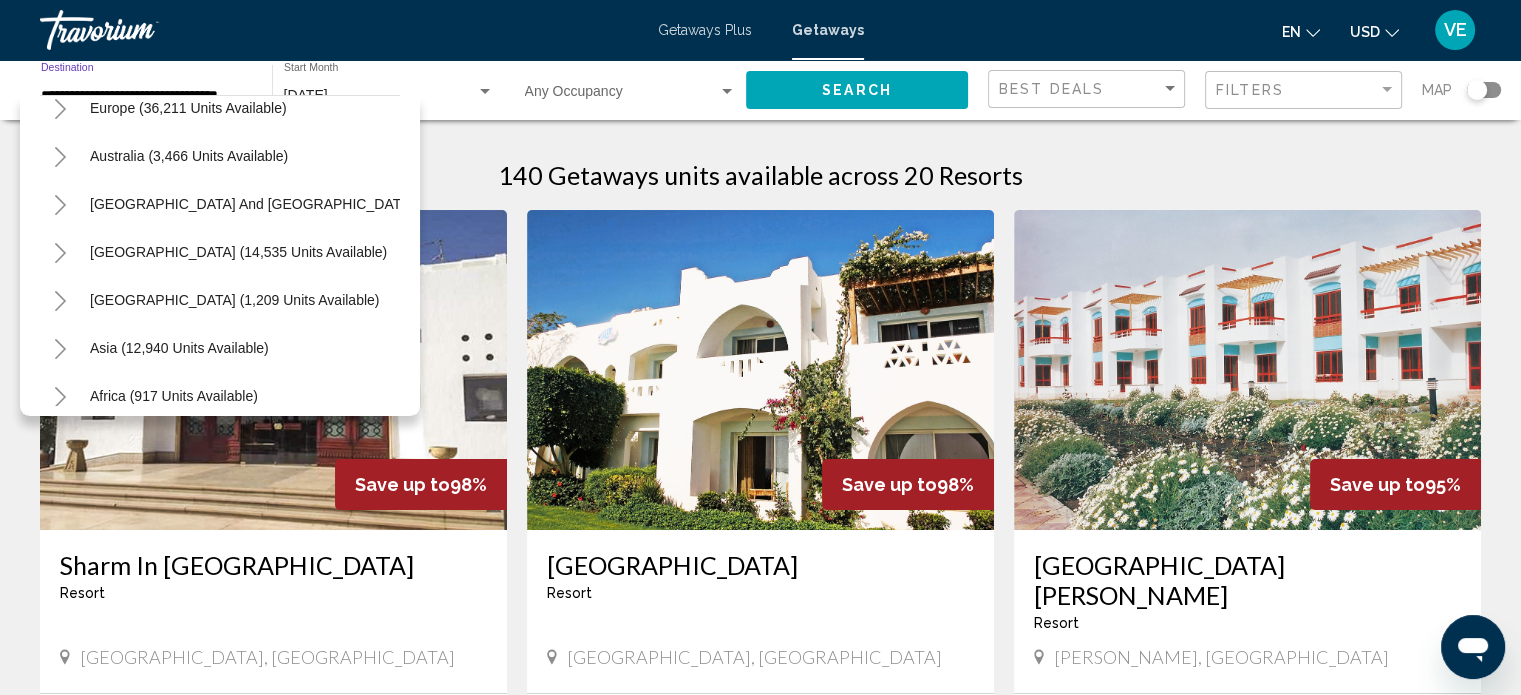 scroll, scrollTop: 162, scrollLeft: 0, axis: vertical 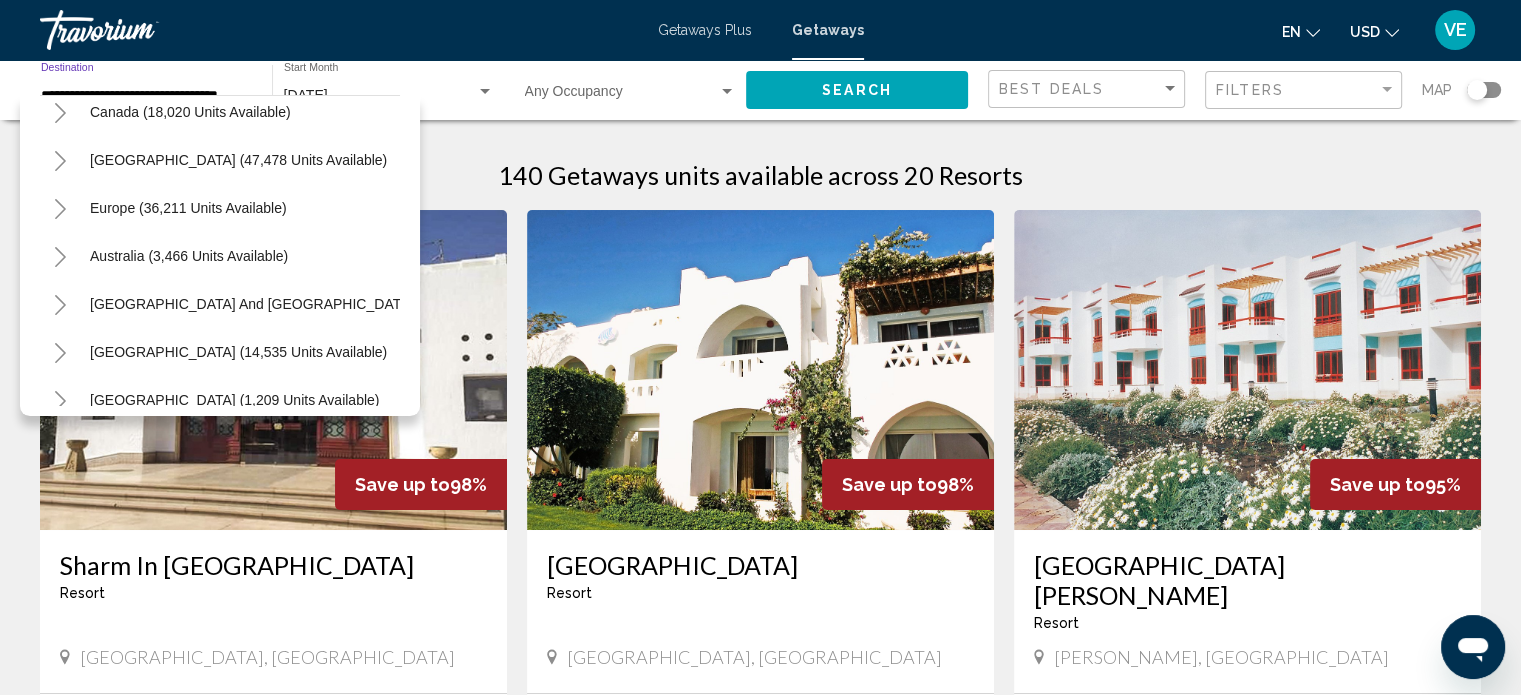 click 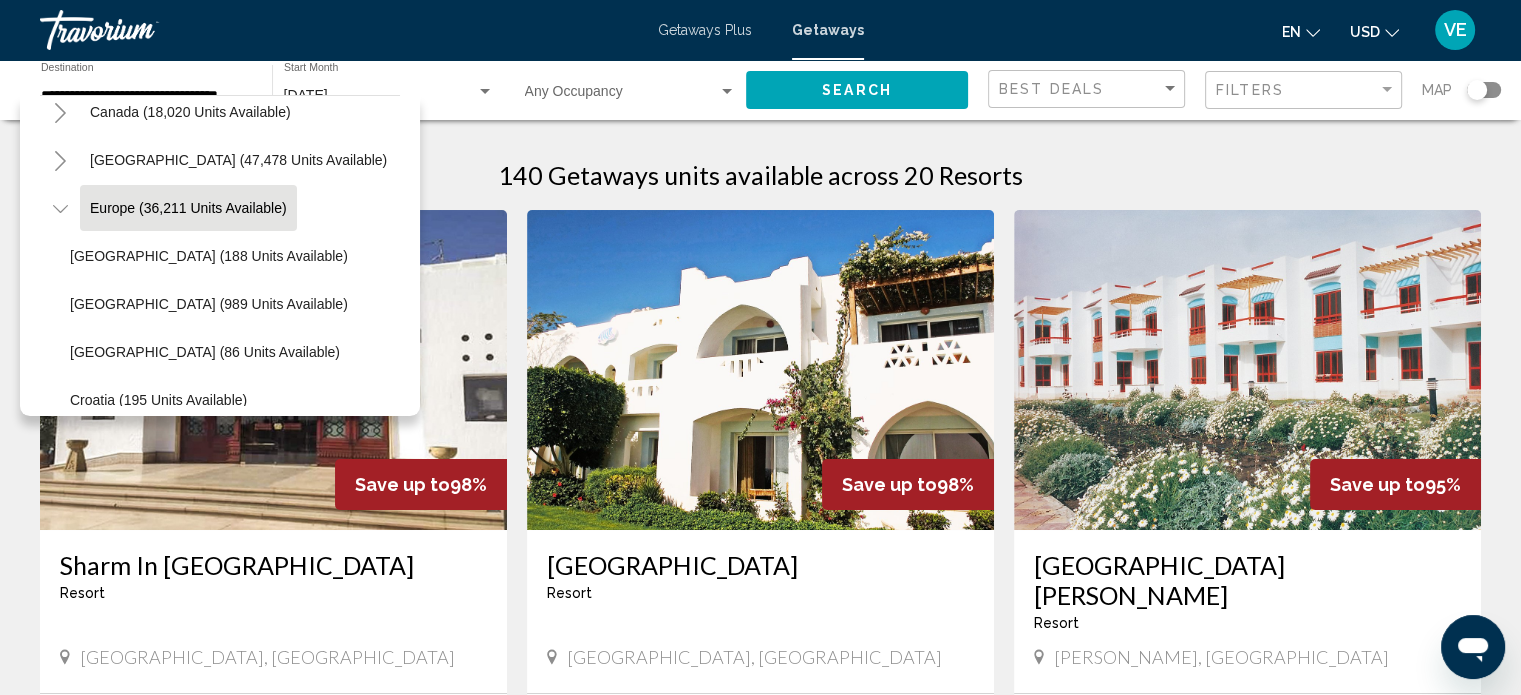 click on "Europe (36,211 units available)" at bounding box center (189, 1360) 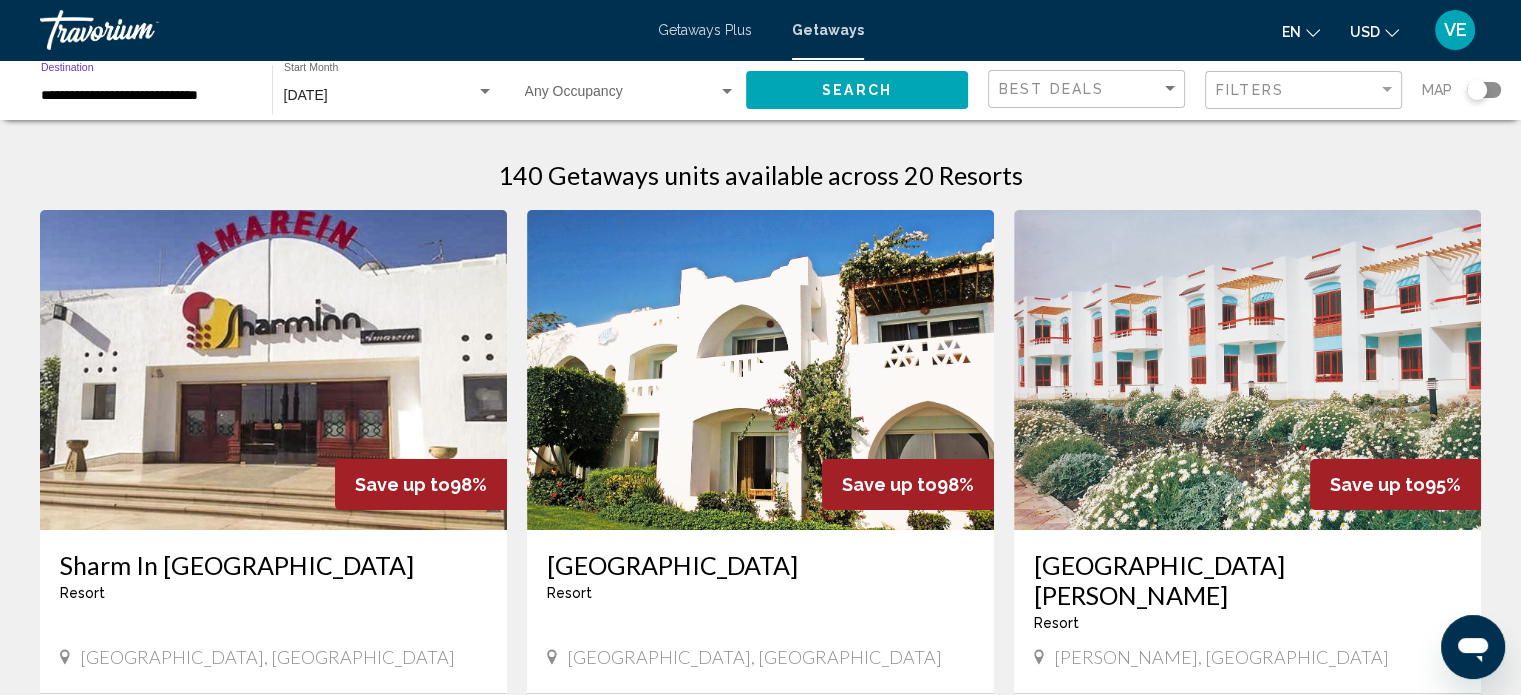 click on "Search" 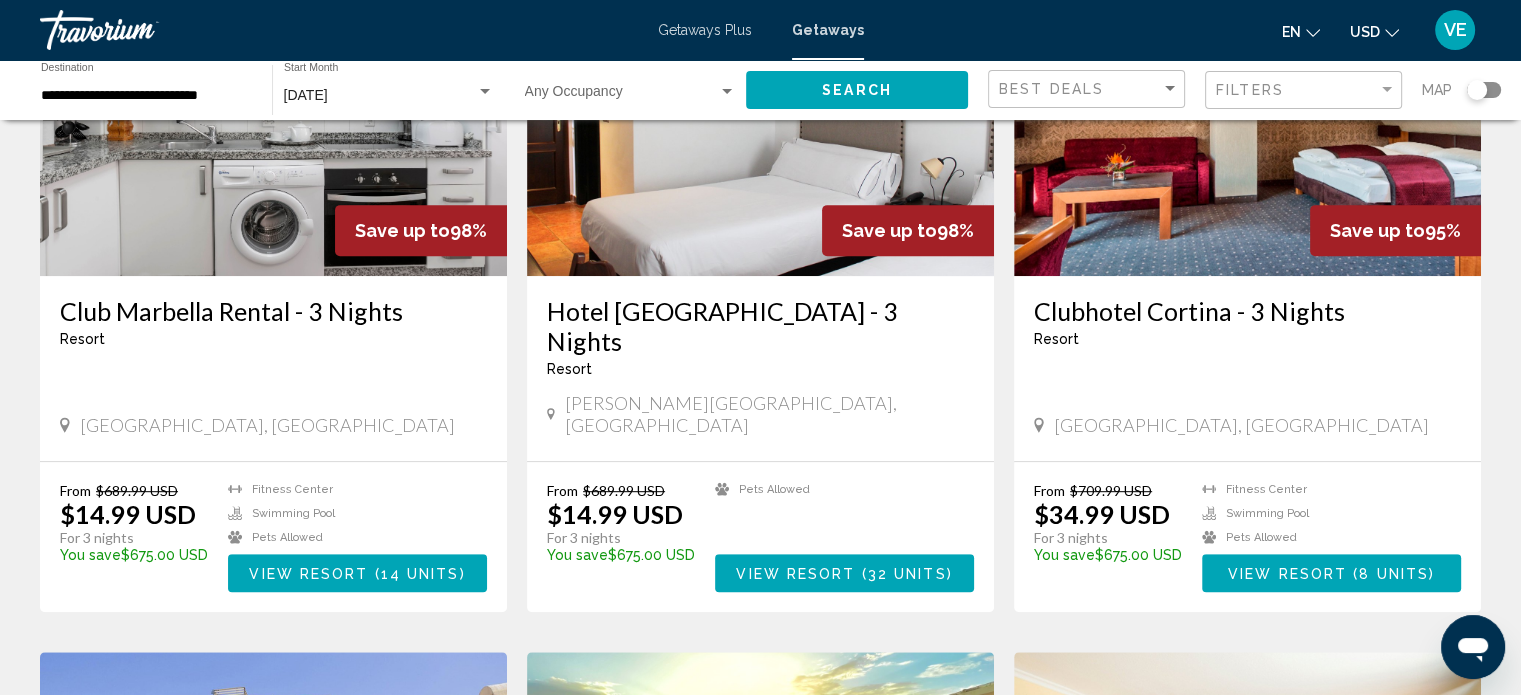 scroll, scrollTop: 1000, scrollLeft: 0, axis: vertical 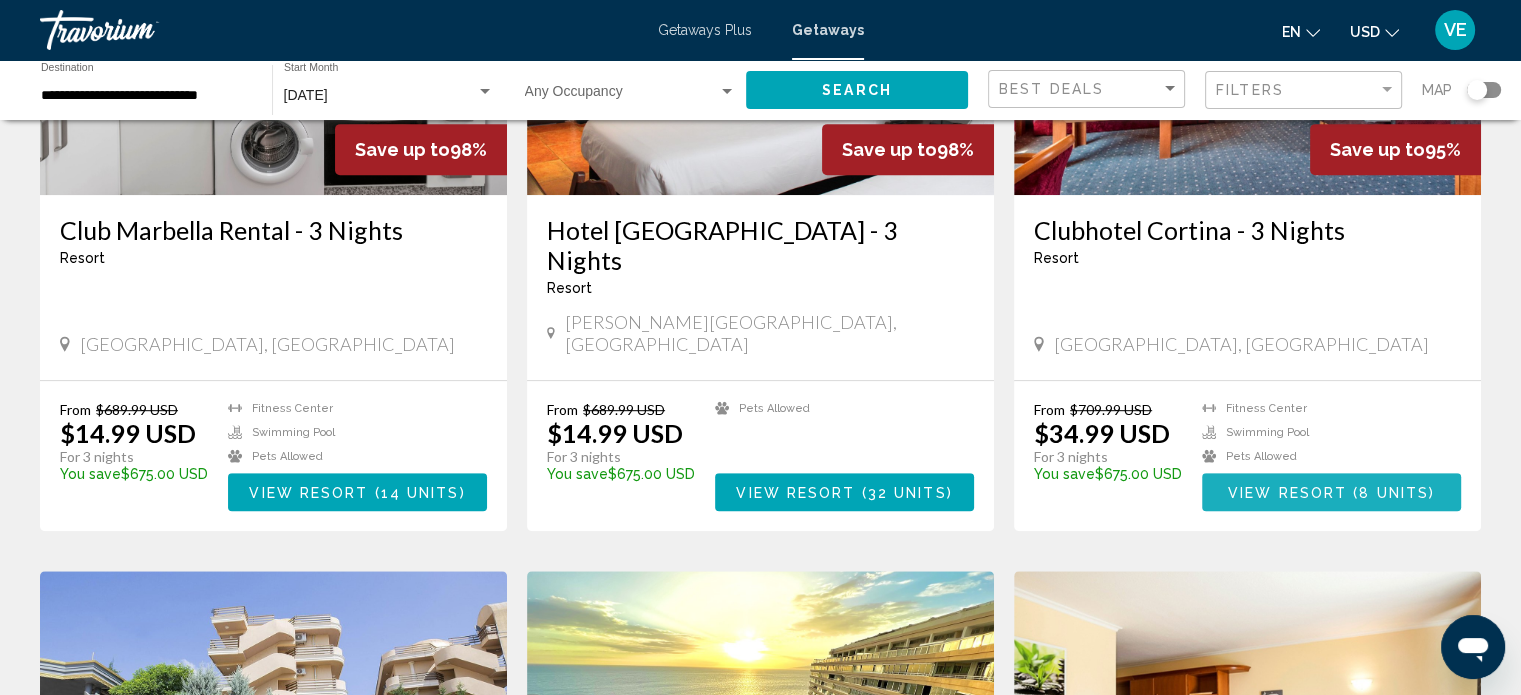 click on "View Resort" at bounding box center [1287, 493] 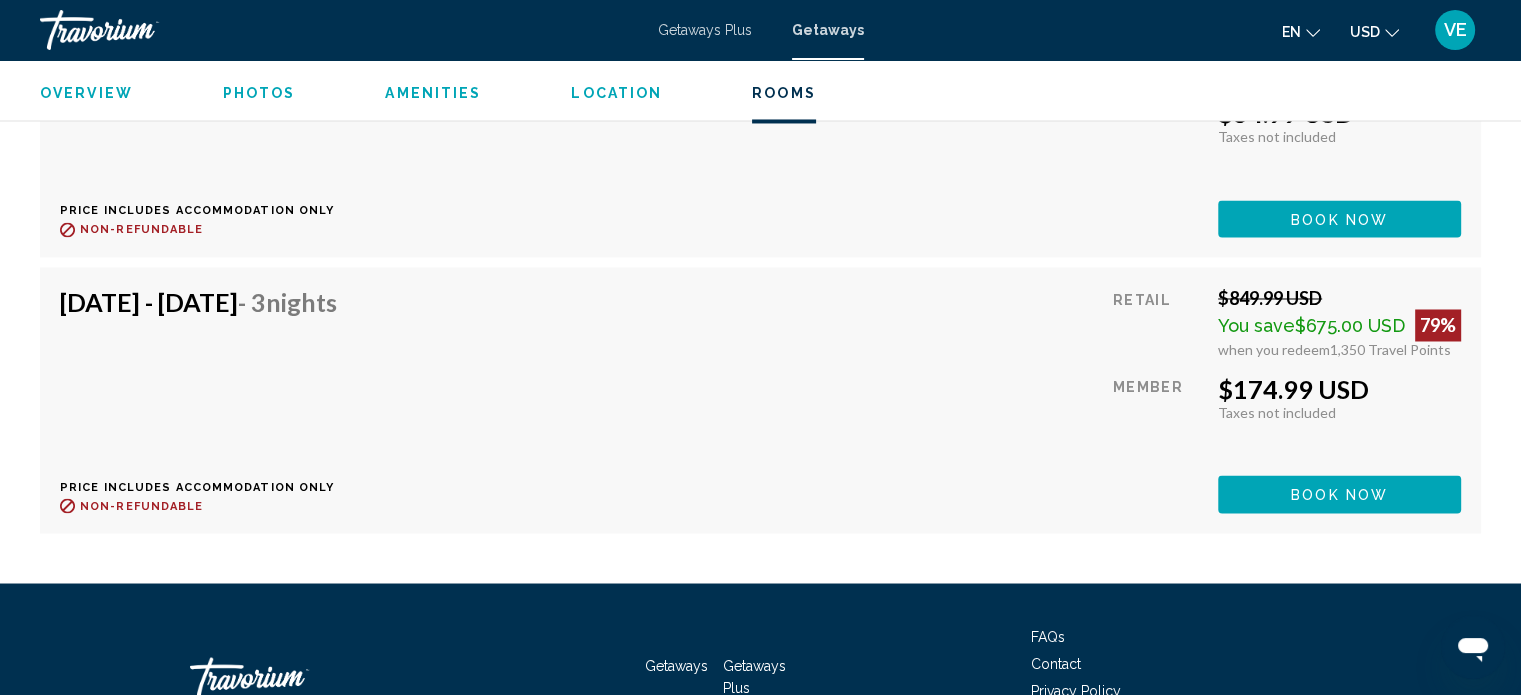 scroll, scrollTop: 3212, scrollLeft: 0, axis: vertical 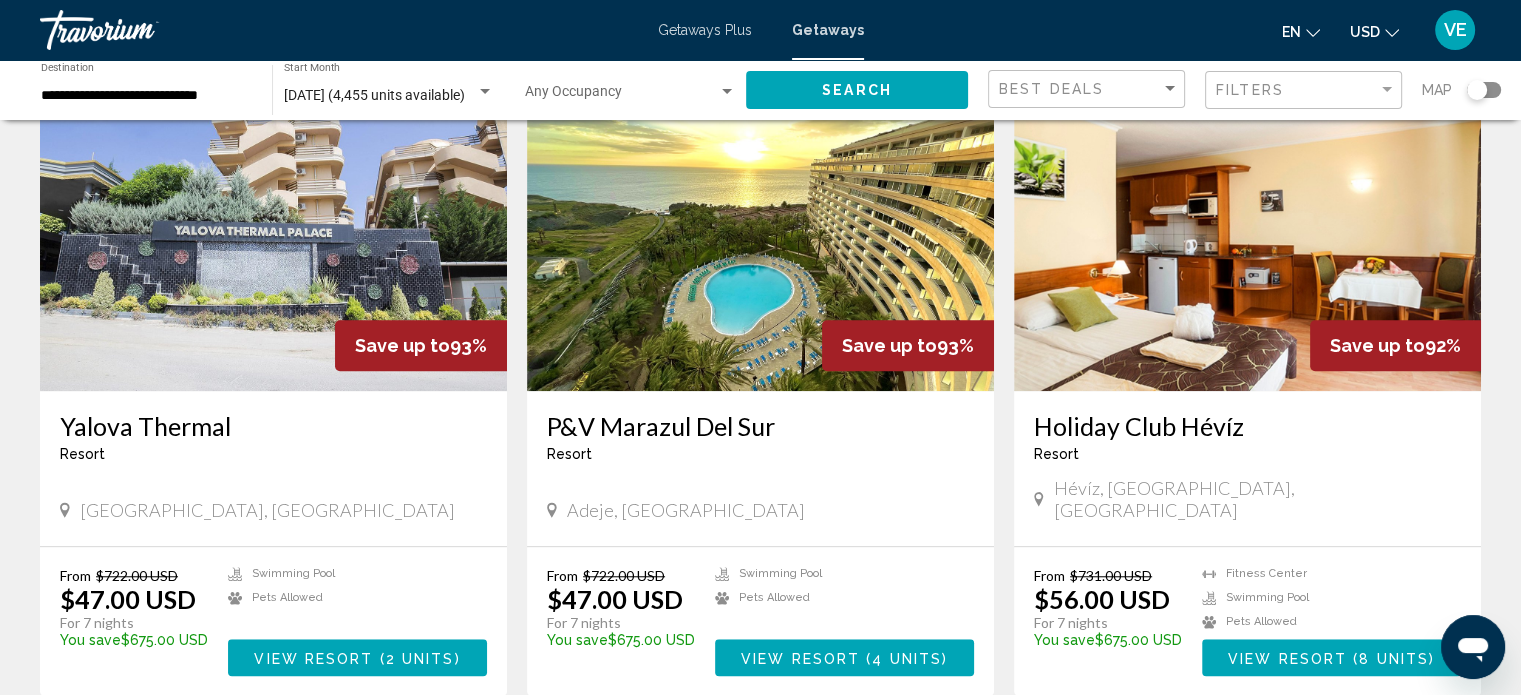 click on "View Resort" at bounding box center (800, 658) 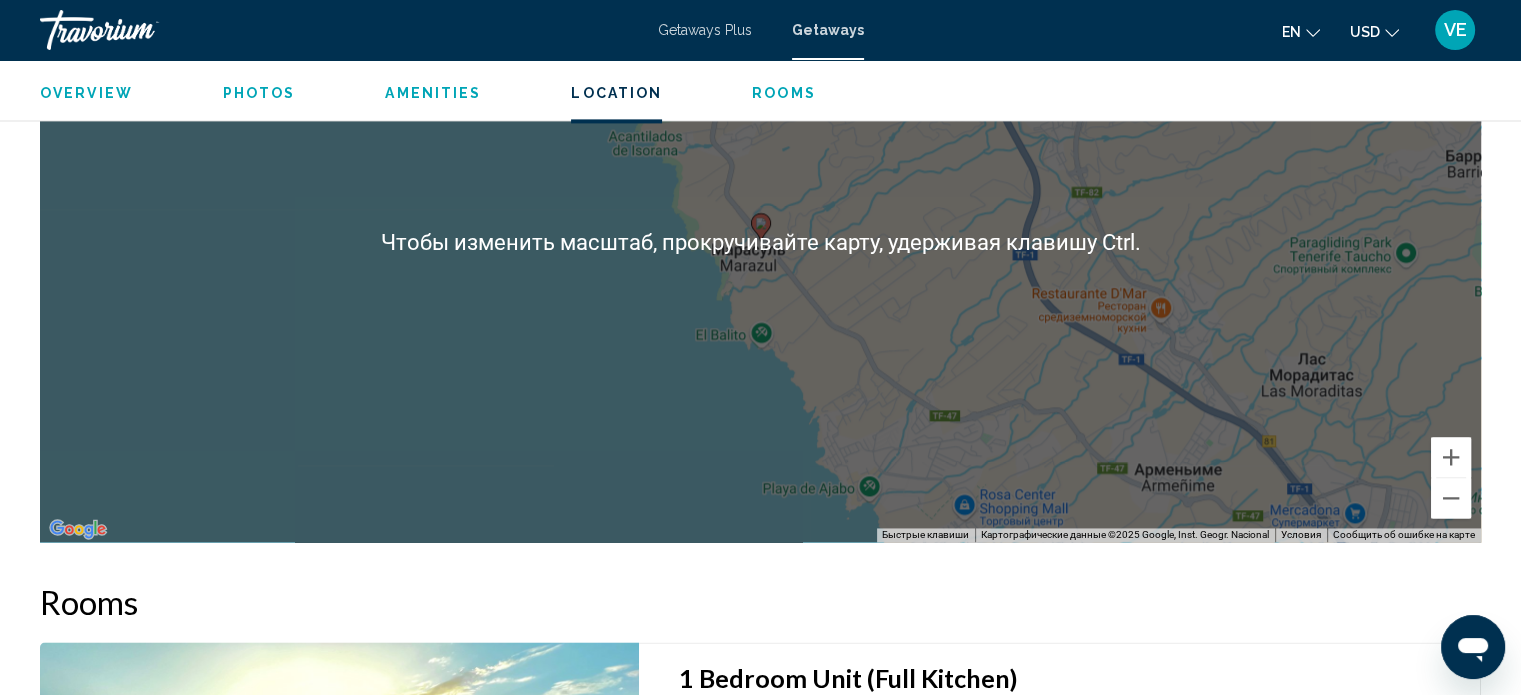 scroll, scrollTop: 2779, scrollLeft: 0, axis: vertical 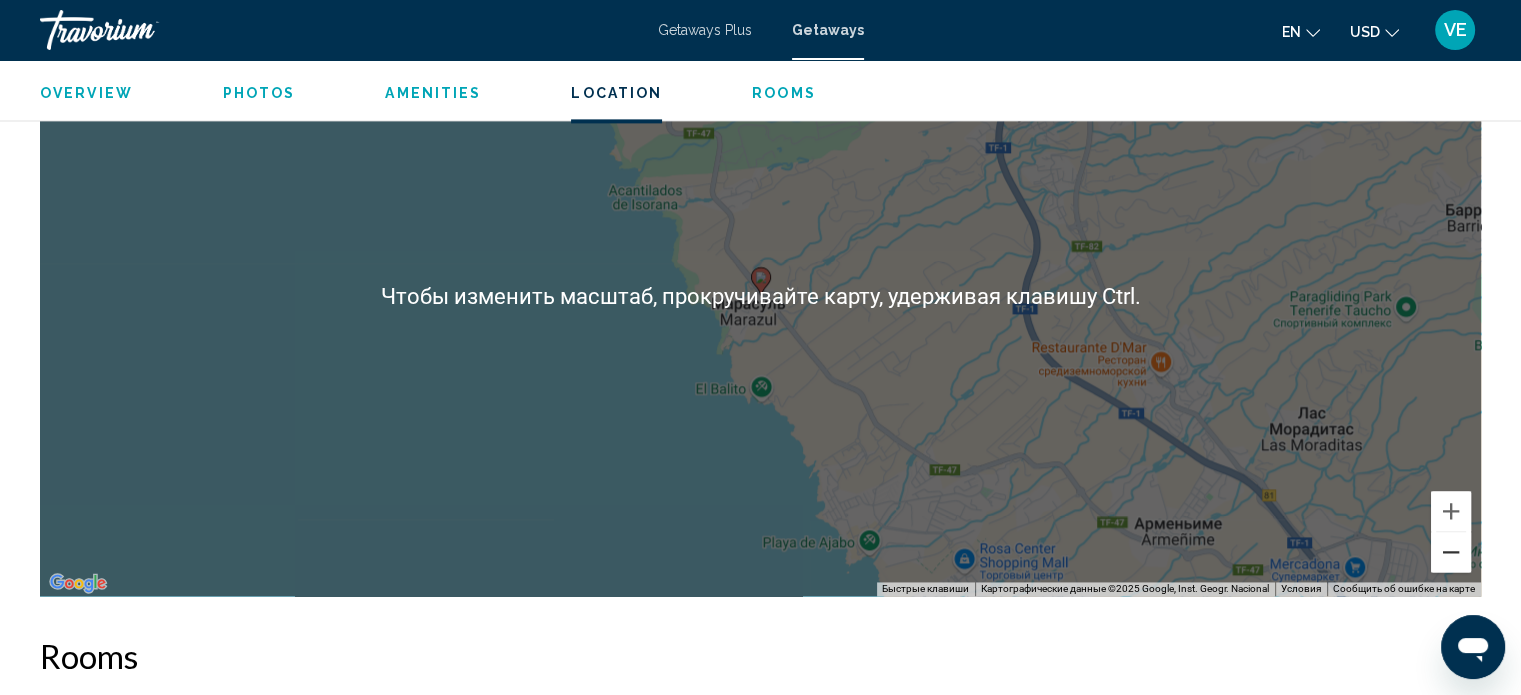click at bounding box center (1451, 552) 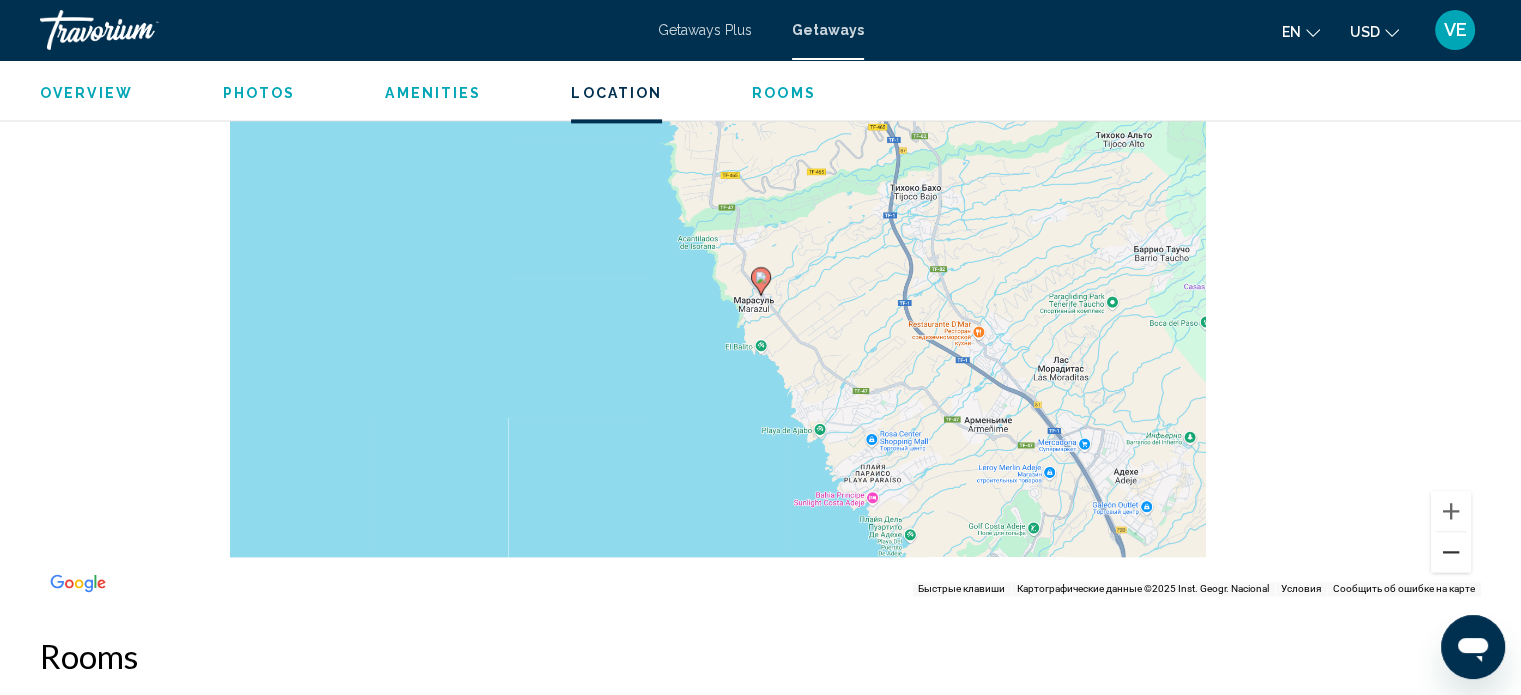 click at bounding box center (1451, 552) 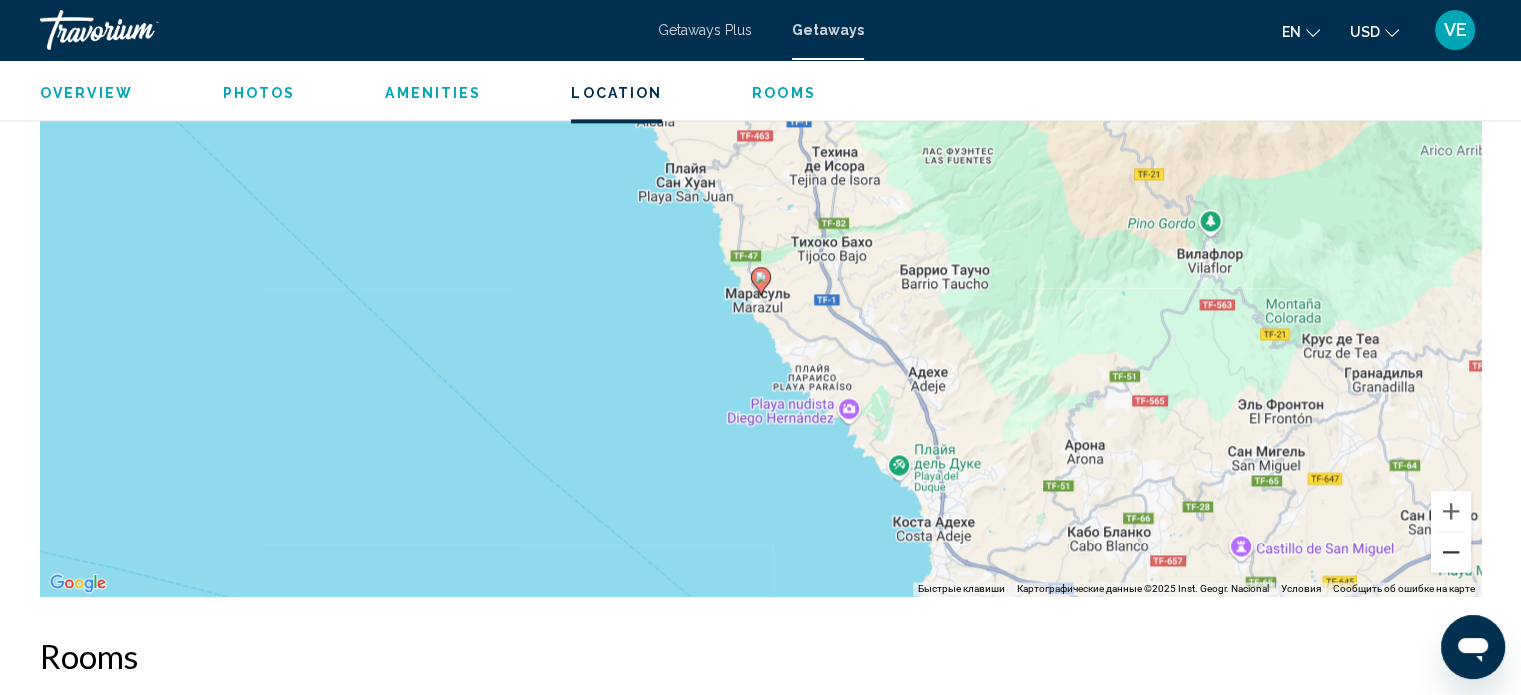 click at bounding box center [1451, 552] 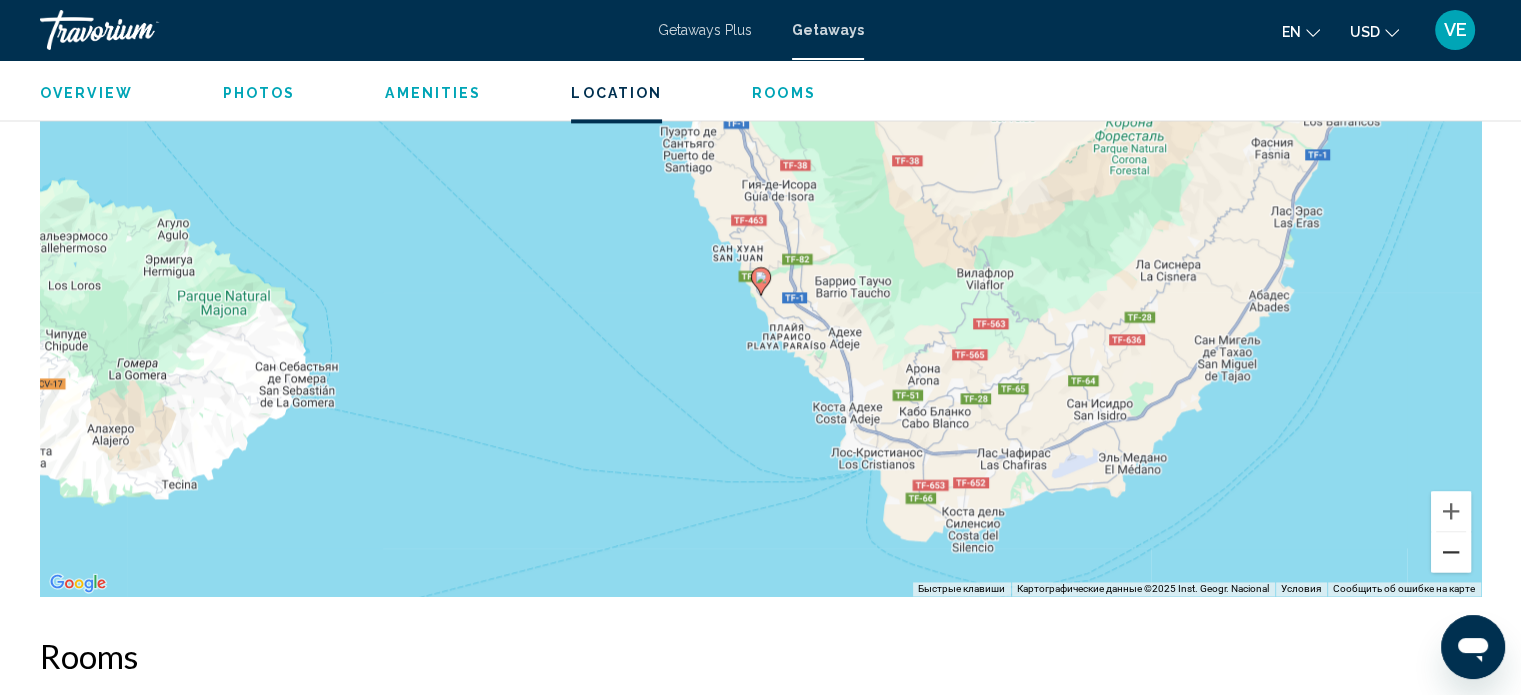 click at bounding box center (1451, 552) 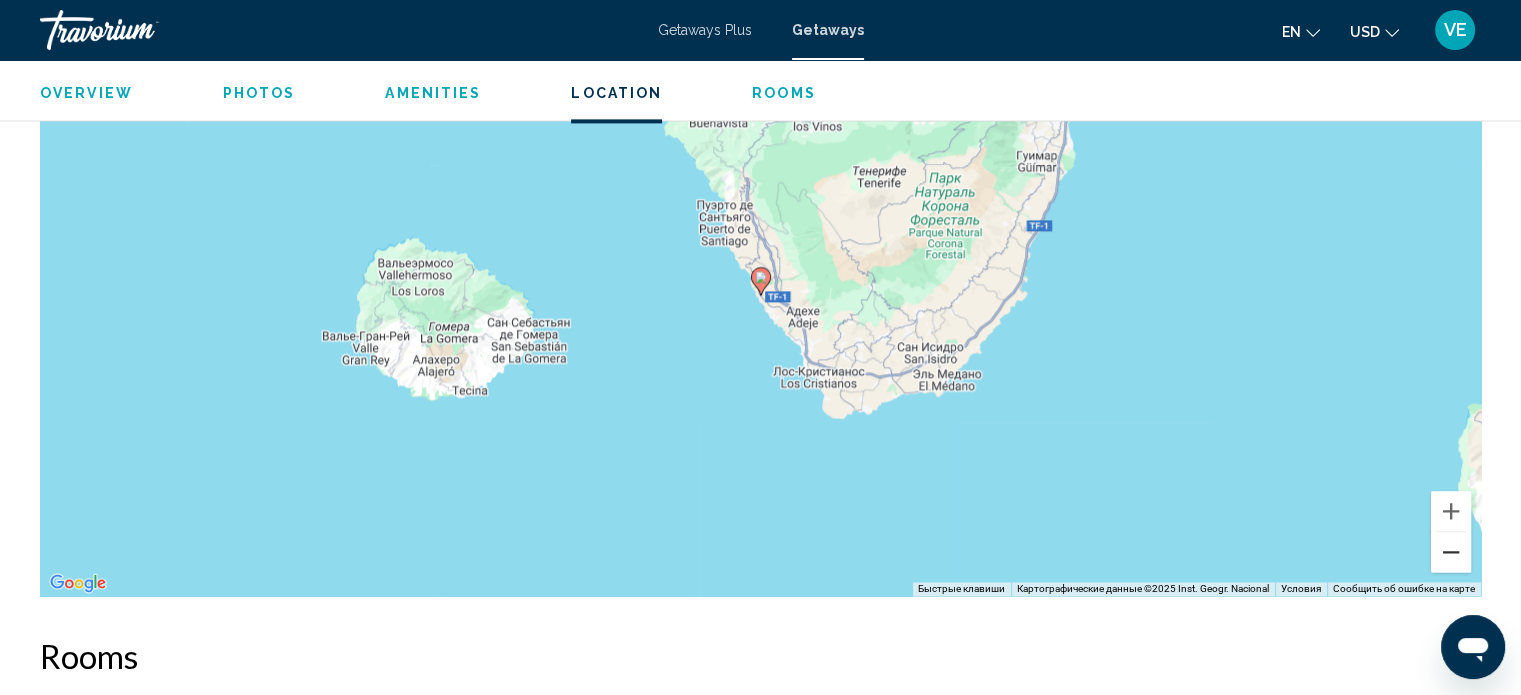 click at bounding box center [1451, 552] 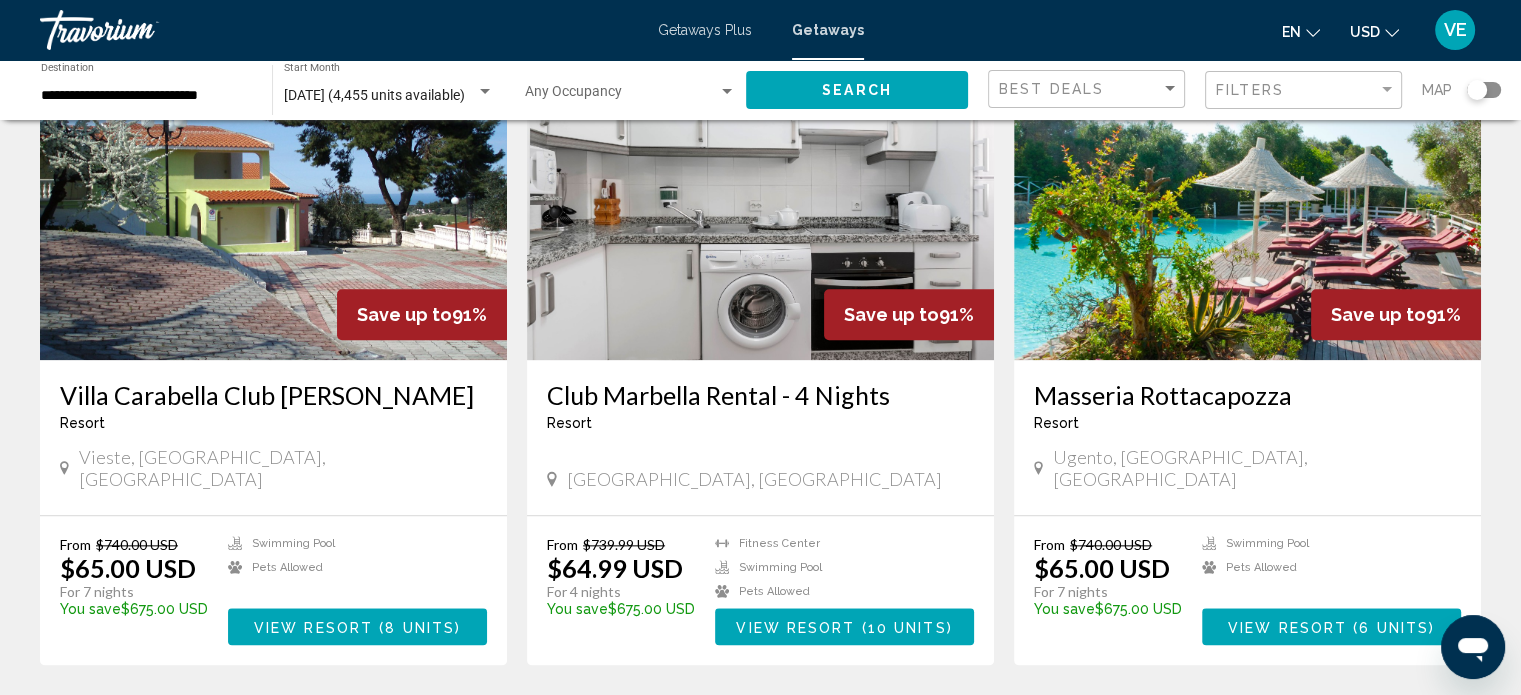 scroll, scrollTop: 2200, scrollLeft: 0, axis: vertical 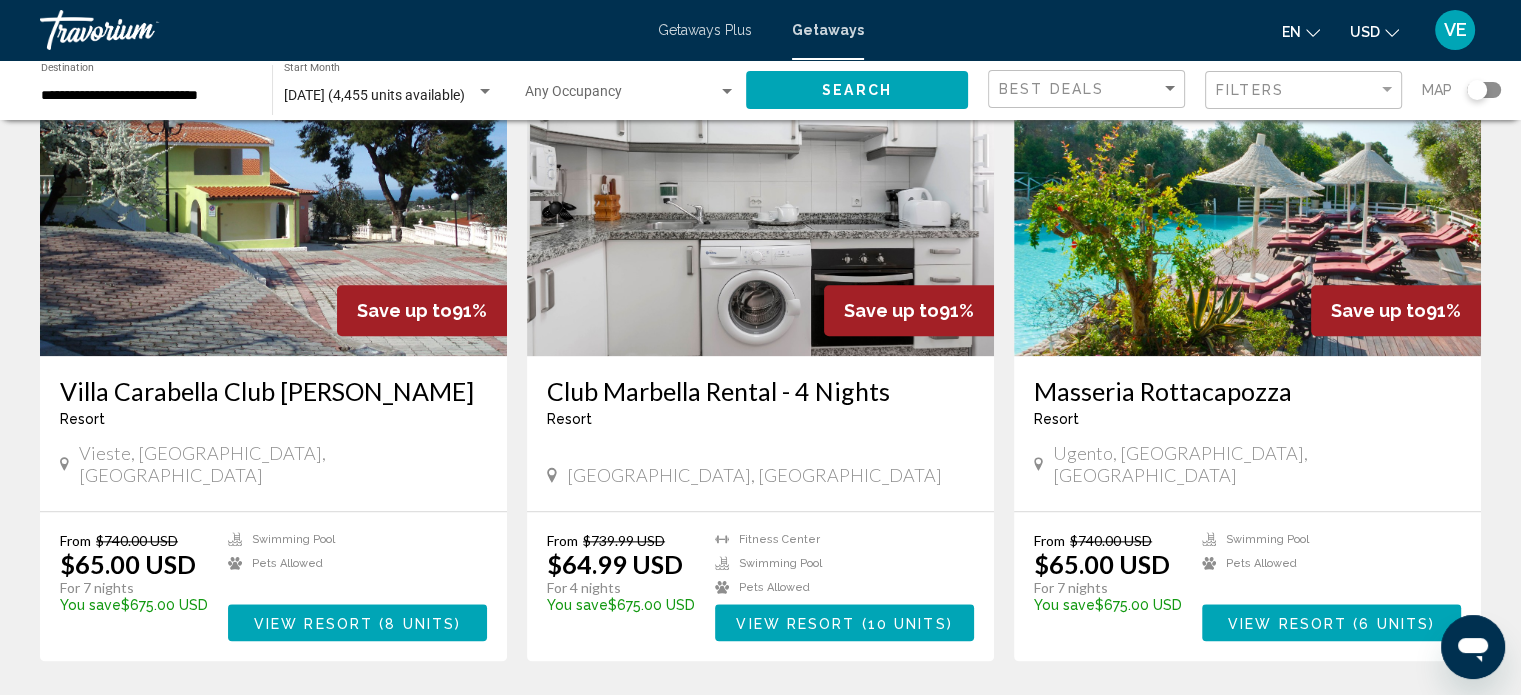 click on "View Resort" at bounding box center (313, 623) 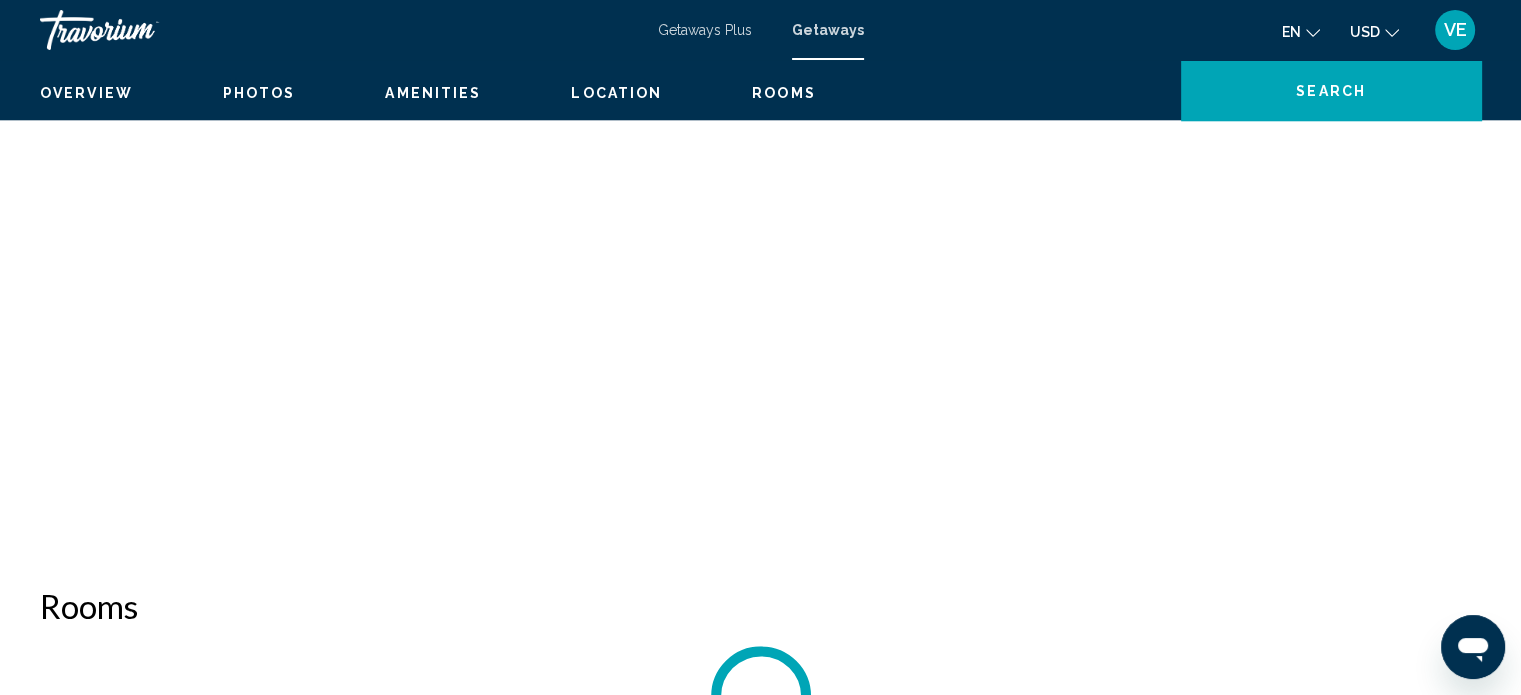 scroll, scrollTop: 12, scrollLeft: 0, axis: vertical 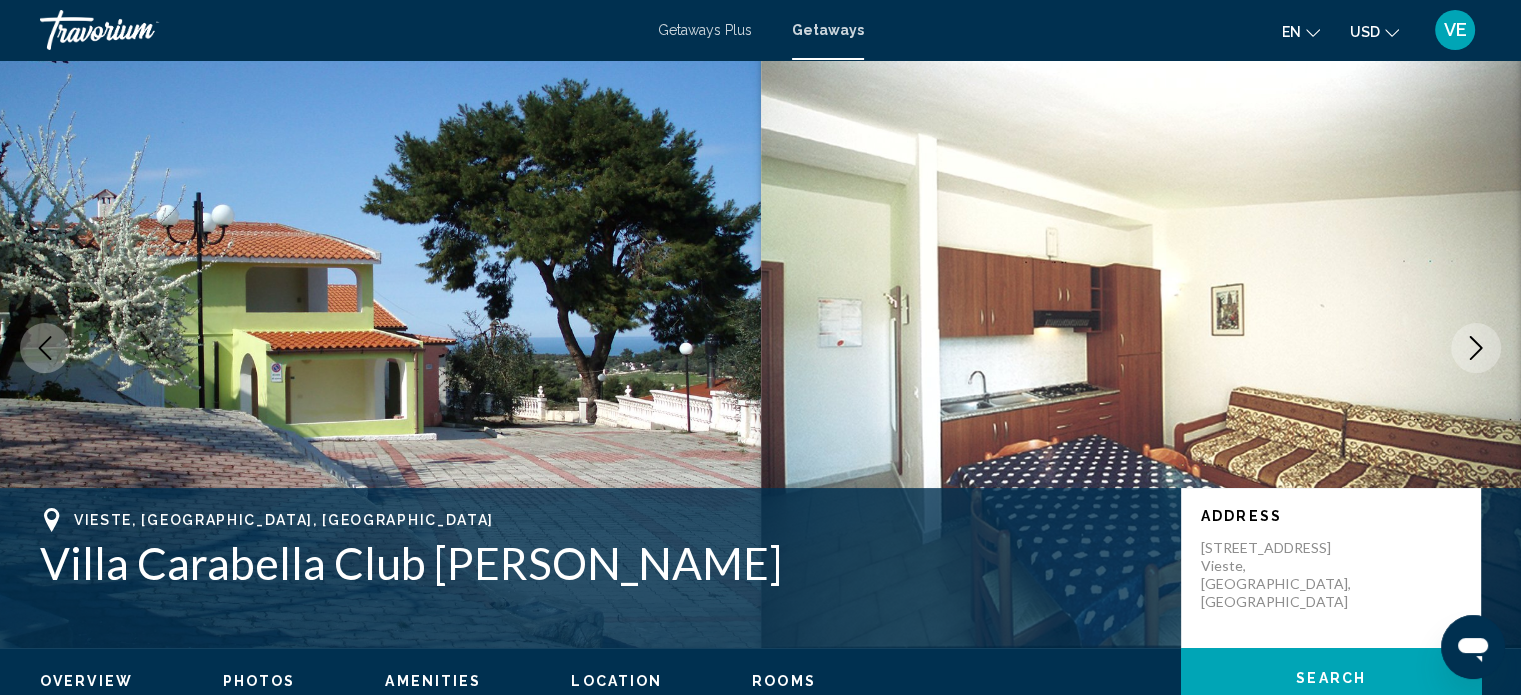click 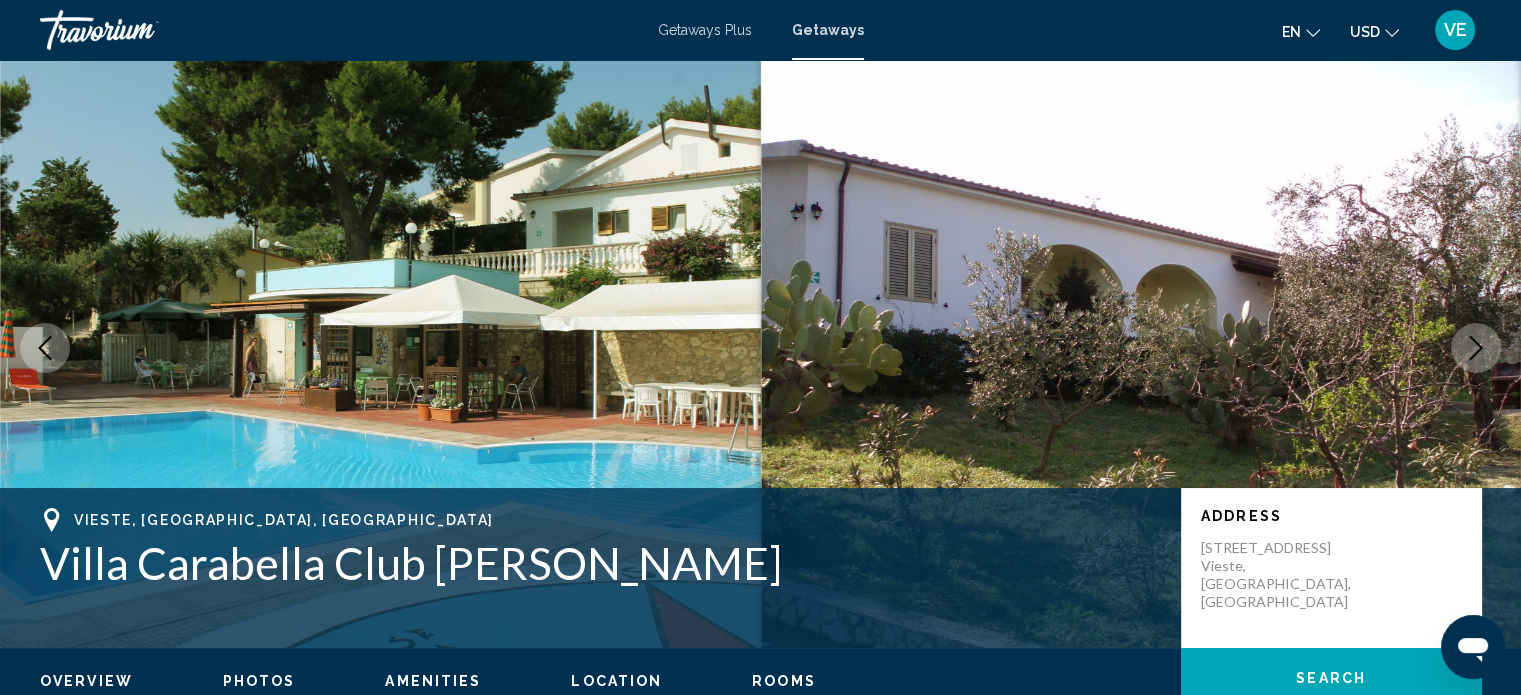 click 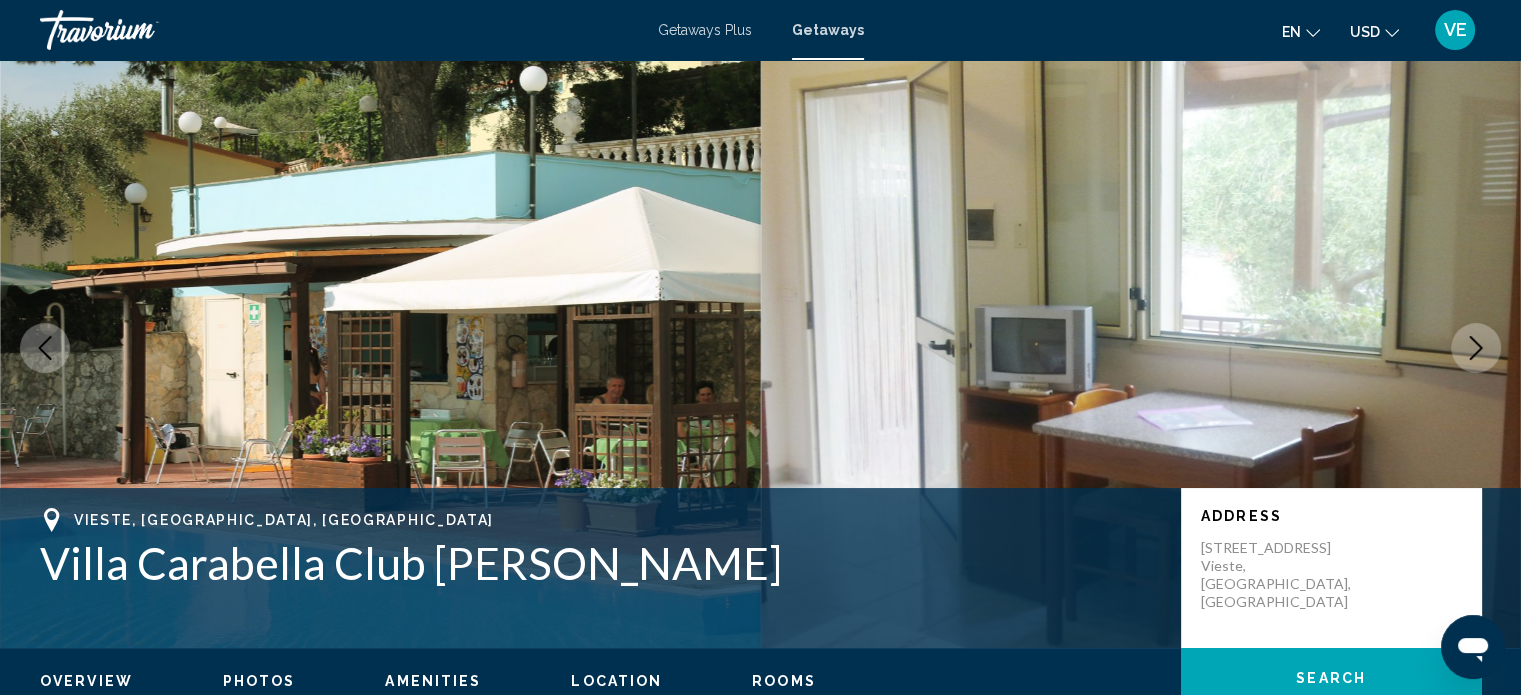 click 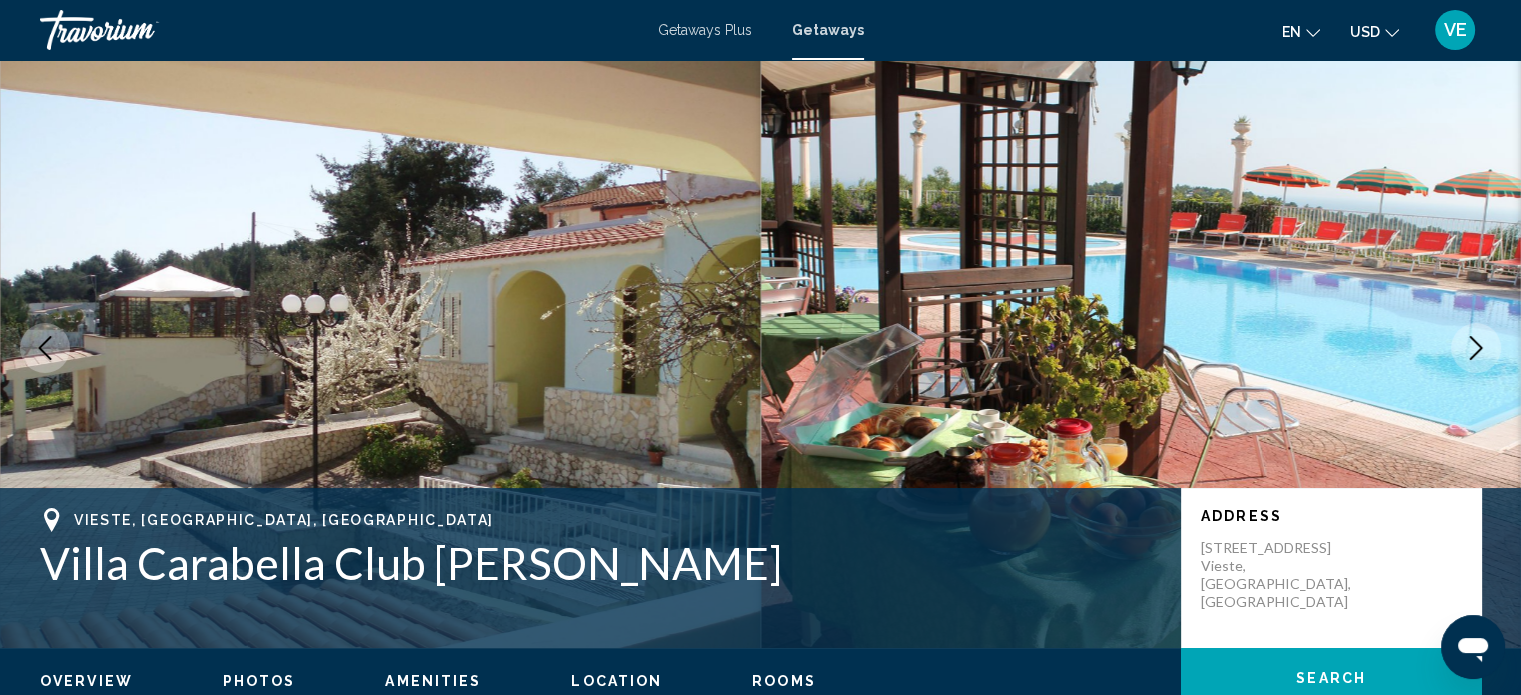 click 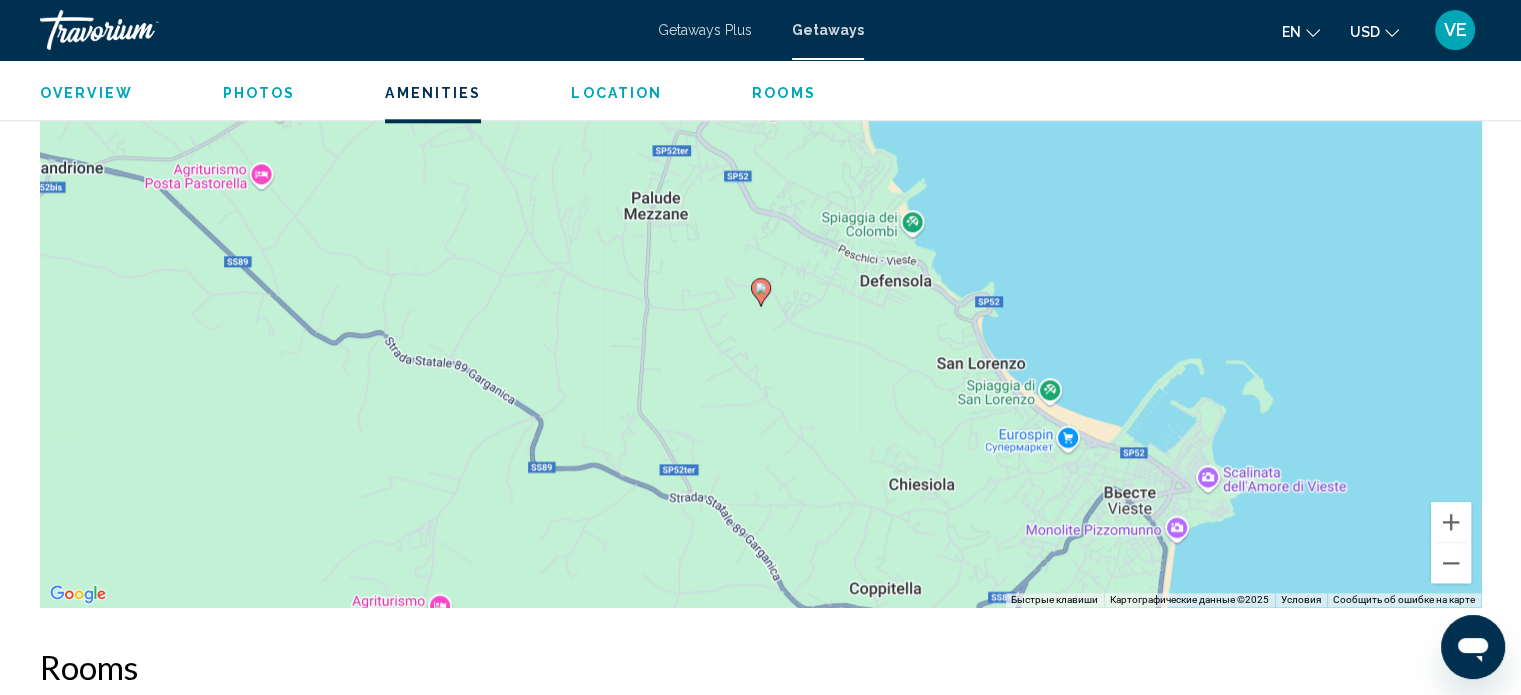 scroll, scrollTop: 2212, scrollLeft: 0, axis: vertical 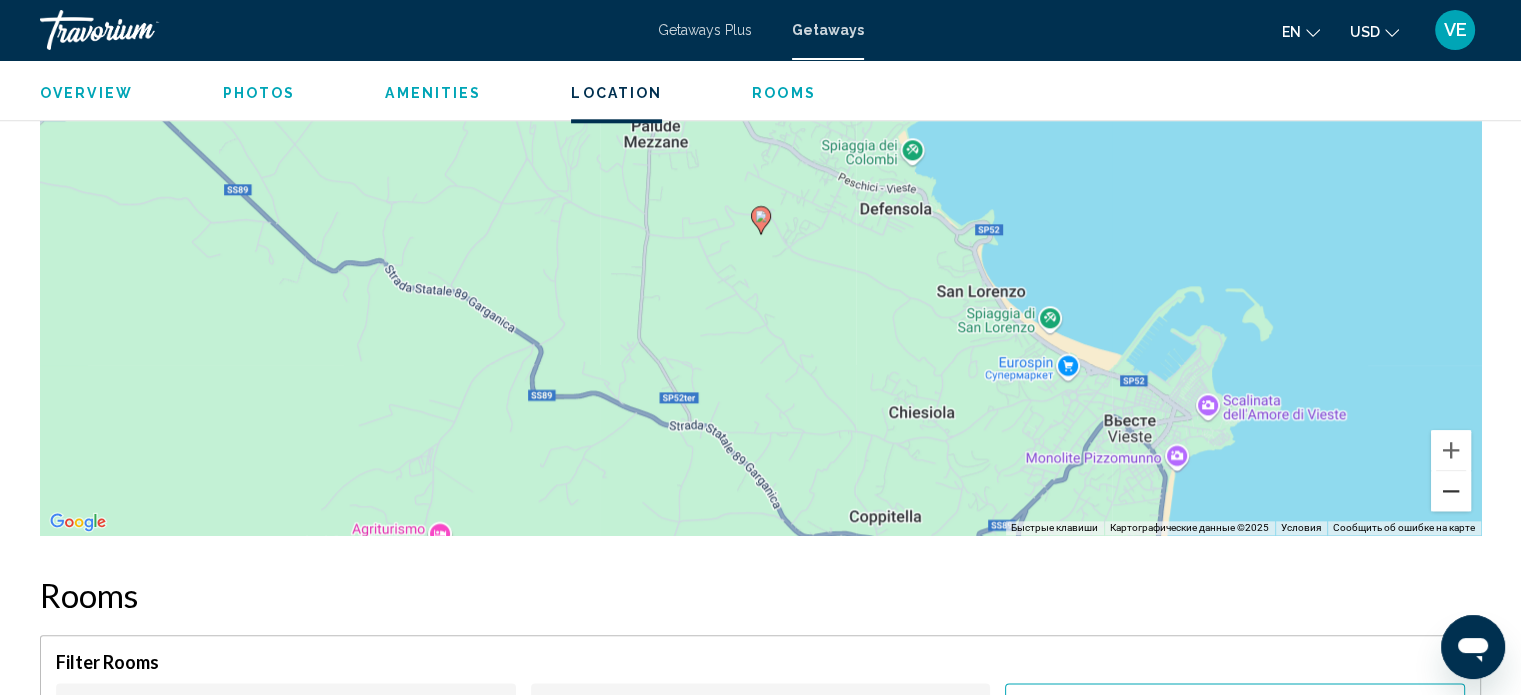 click at bounding box center [1451, 491] 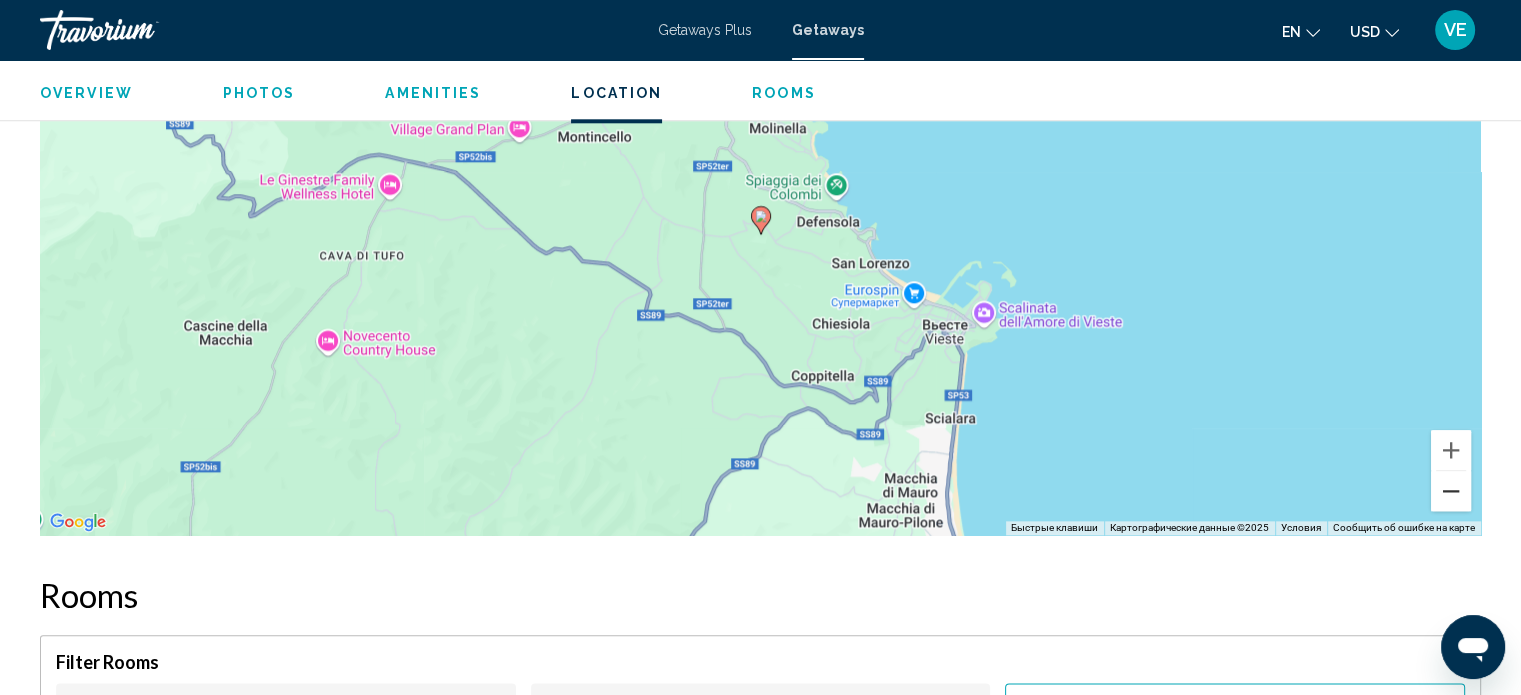 click at bounding box center [1451, 491] 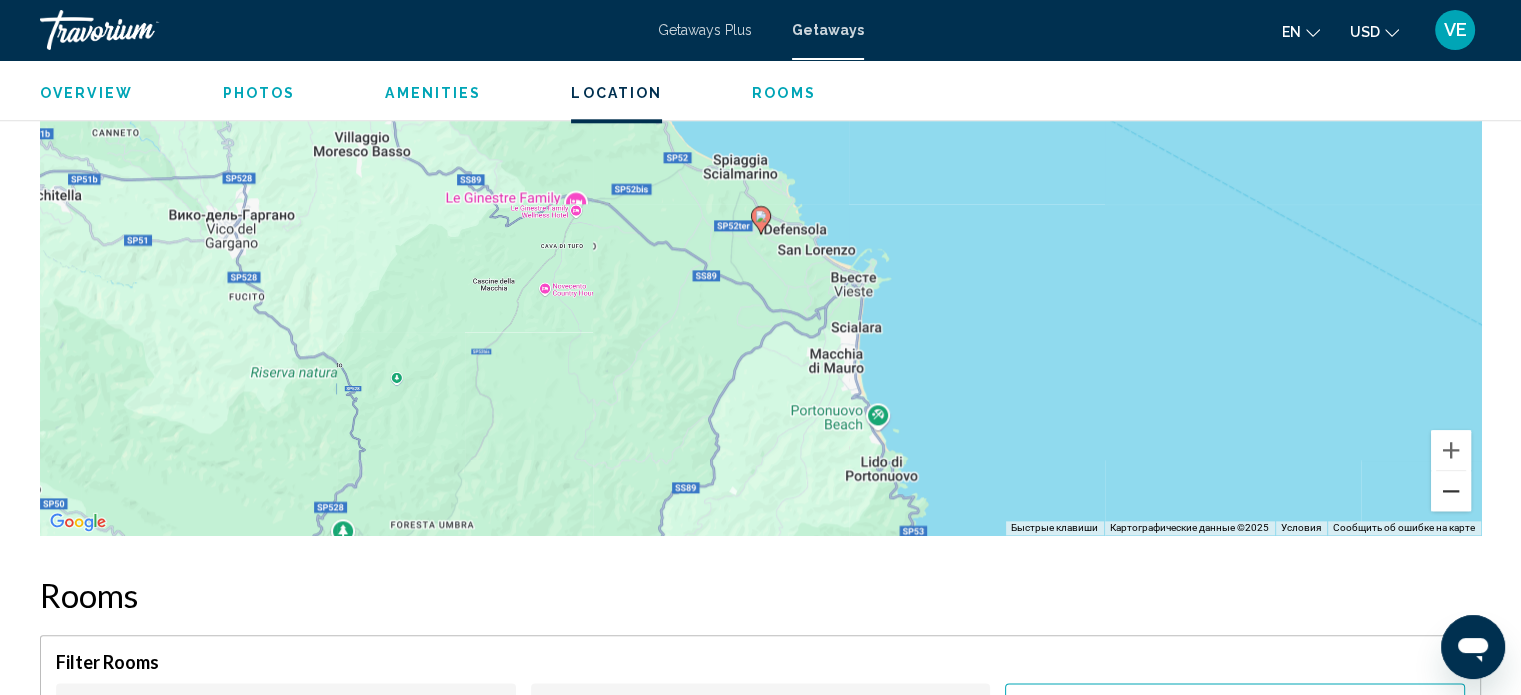 click at bounding box center (1451, 491) 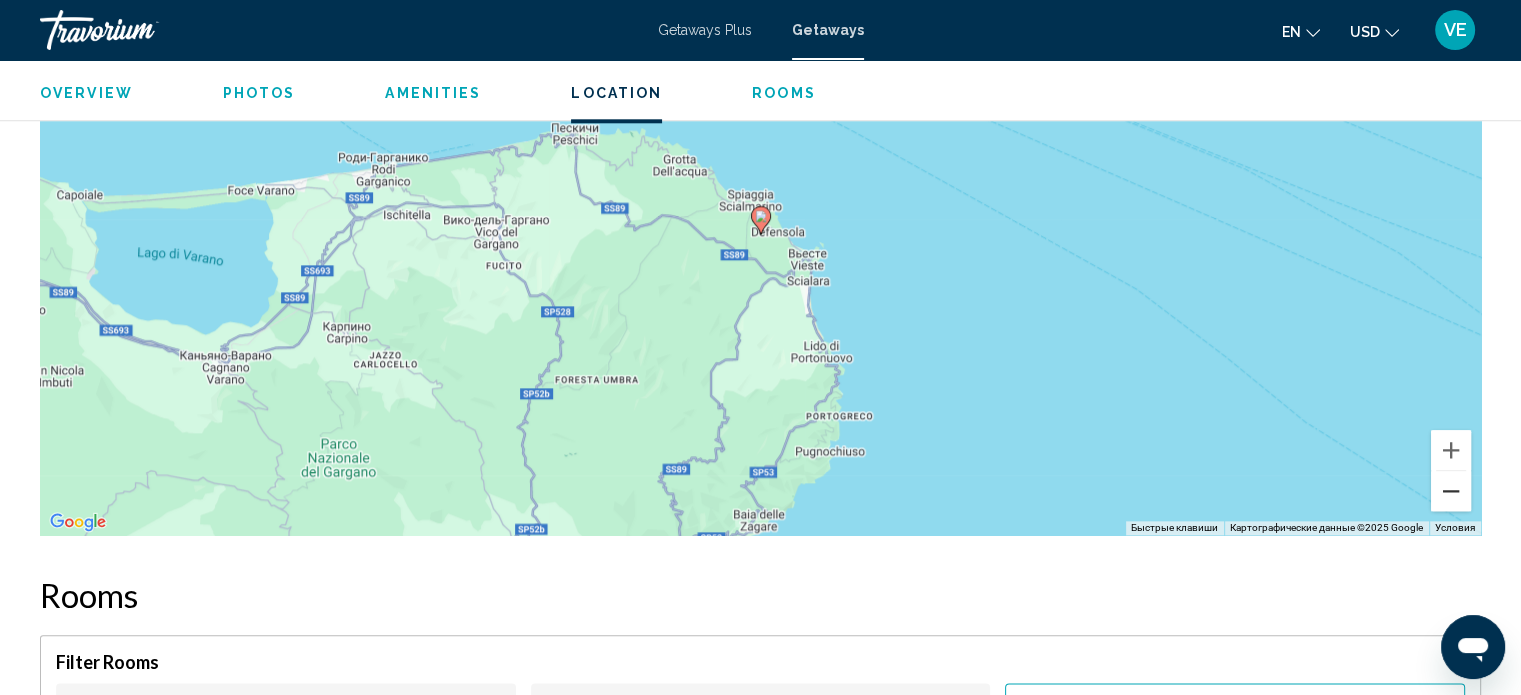 click at bounding box center (1451, 491) 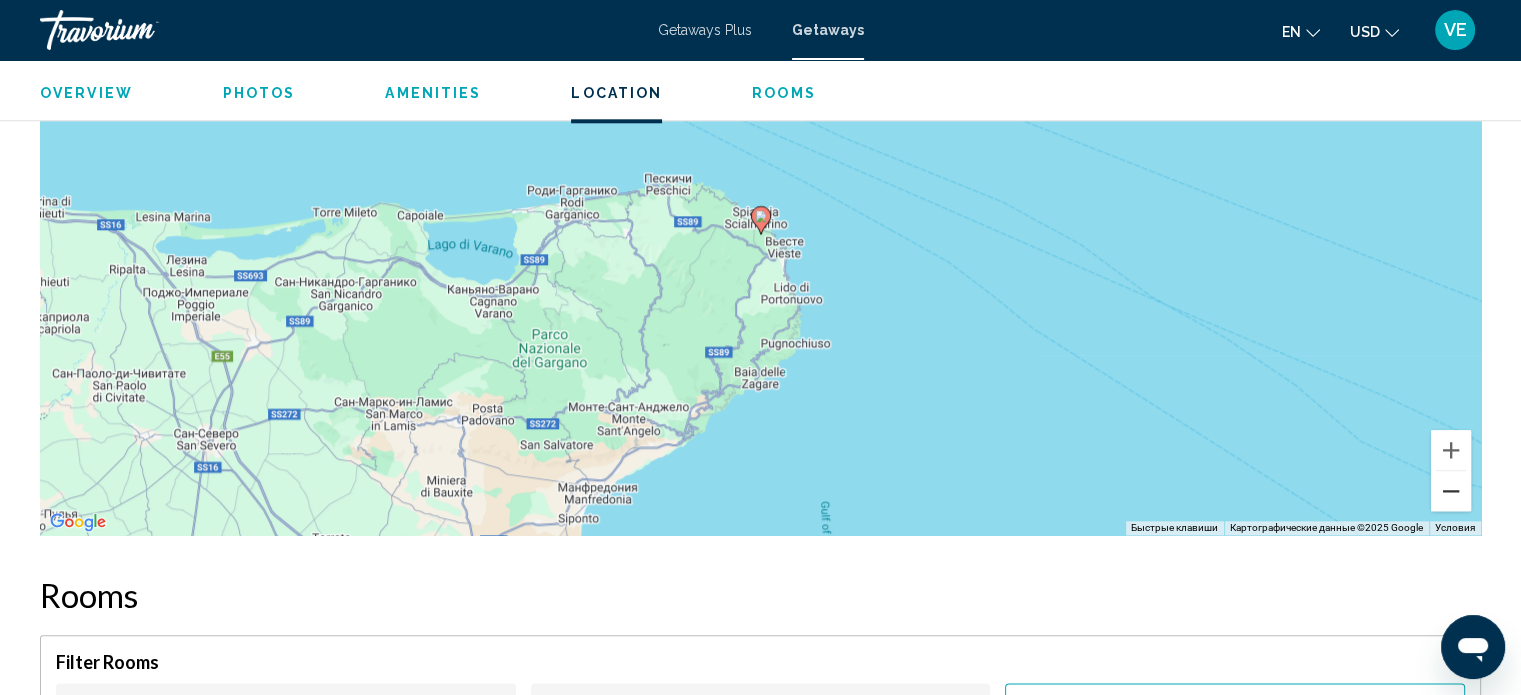 click at bounding box center [1451, 491] 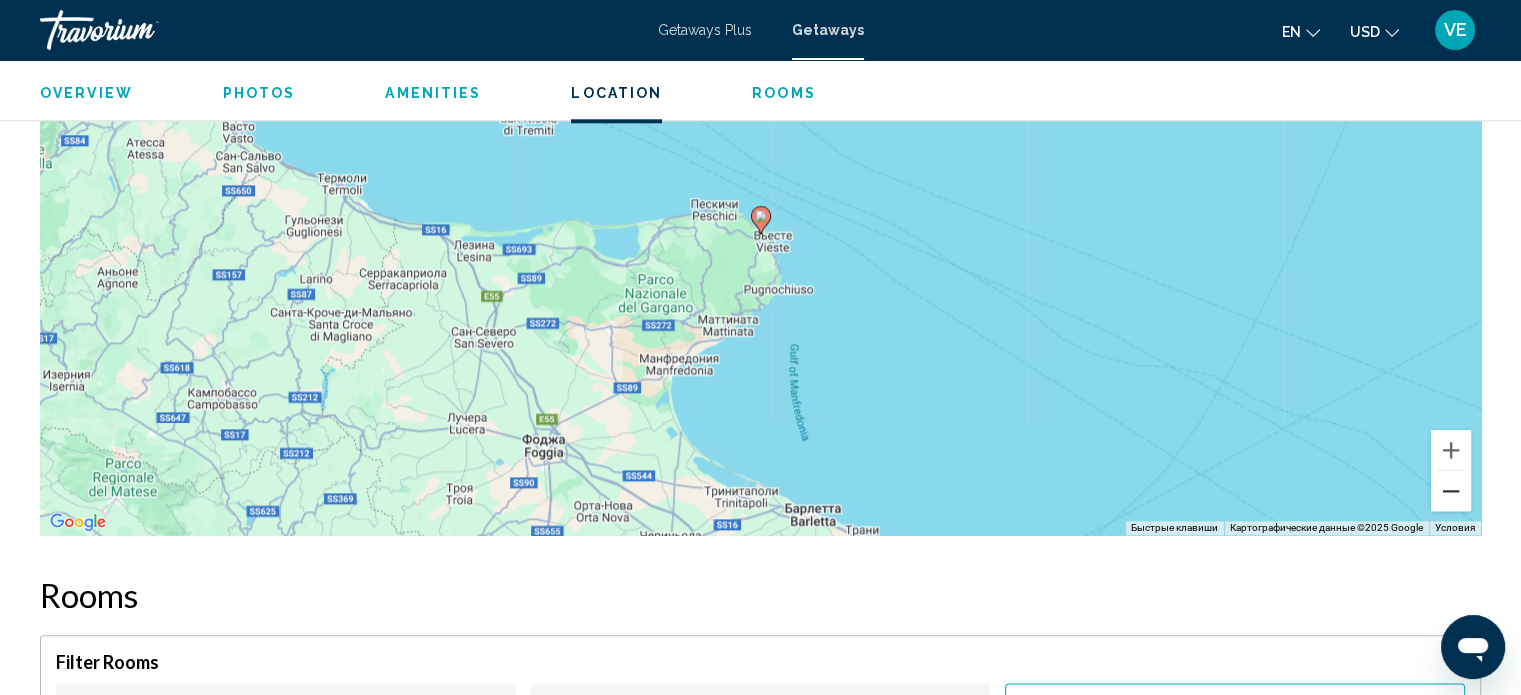 click at bounding box center (1451, 491) 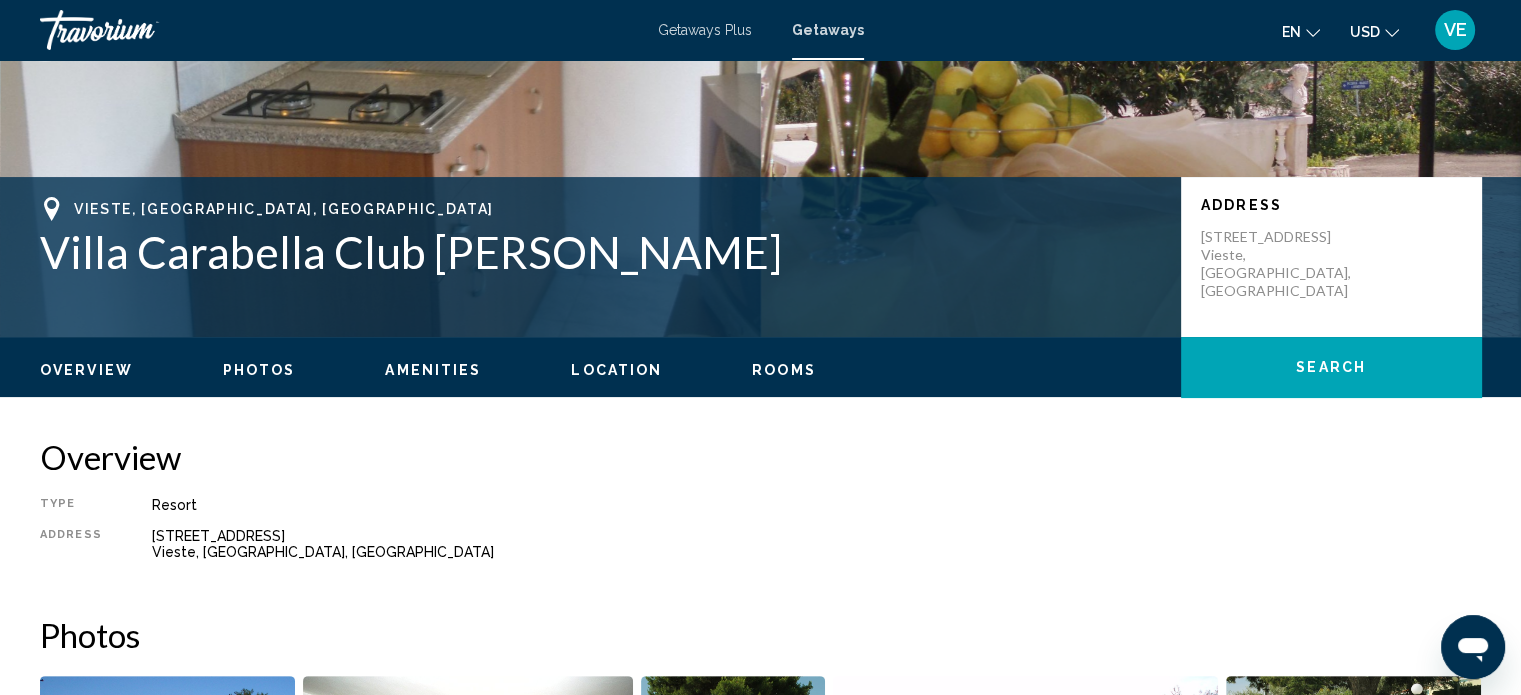 scroll, scrollTop: 188, scrollLeft: 0, axis: vertical 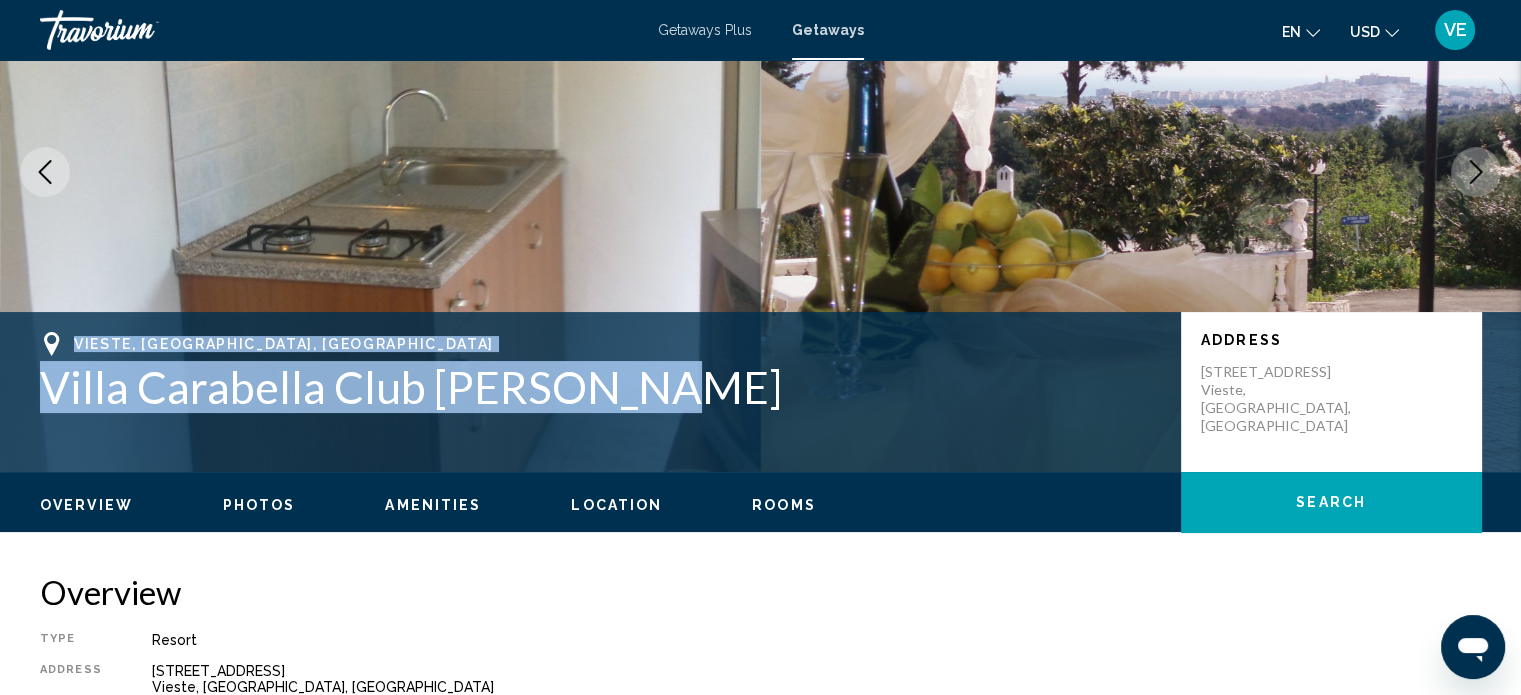 drag, startPoint x: 71, startPoint y: 341, endPoint x: 636, endPoint y: 395, distance: 567.57465 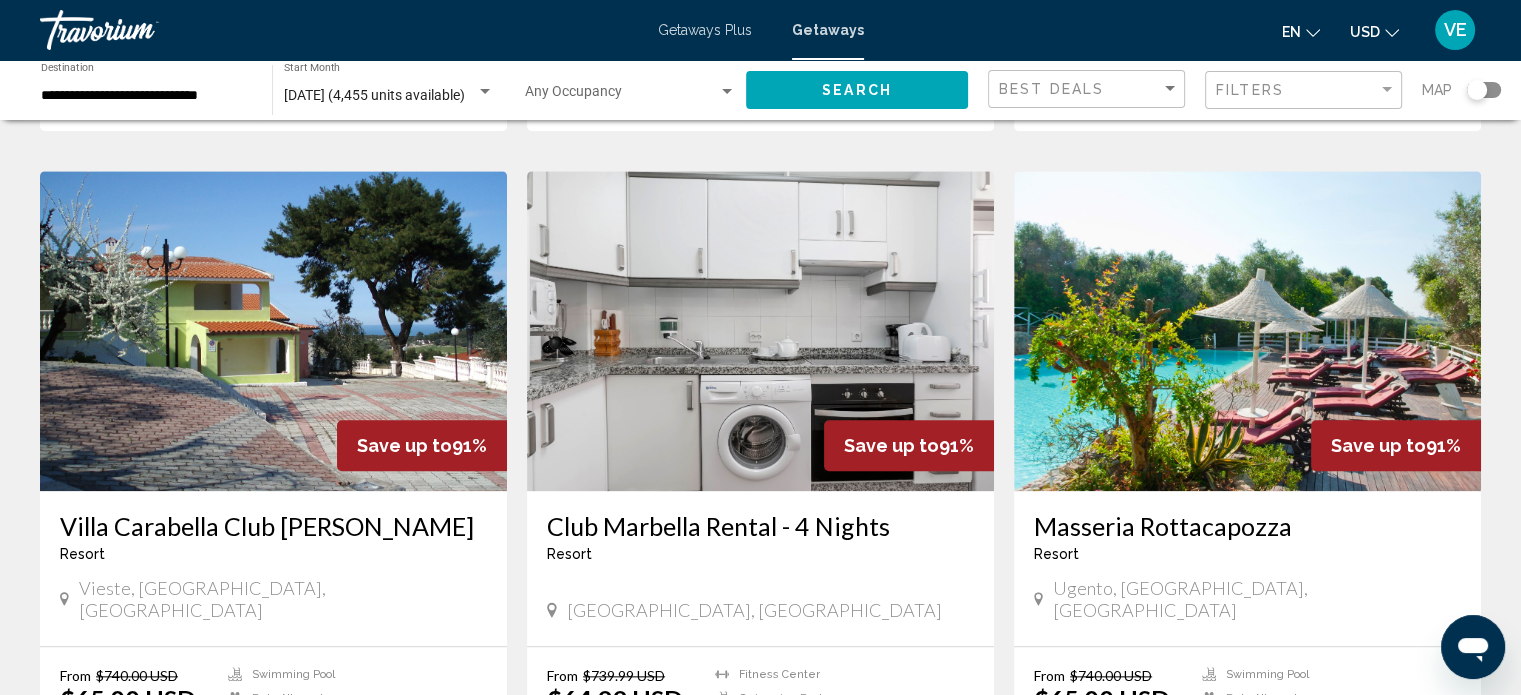 scroll, scrollTop: 2100, scrollLeft: 0, axis: vertical 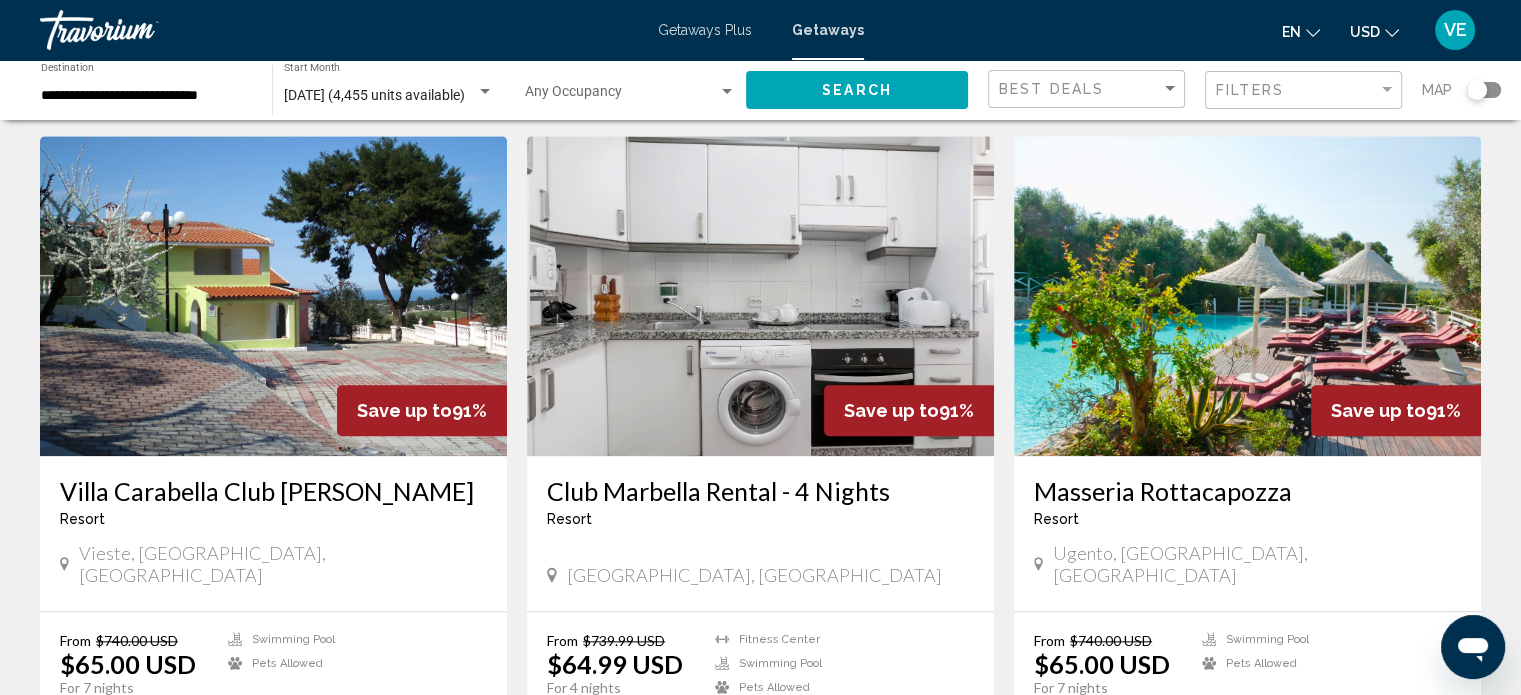 click on "View Resort" at bounding box center [1287, 723] 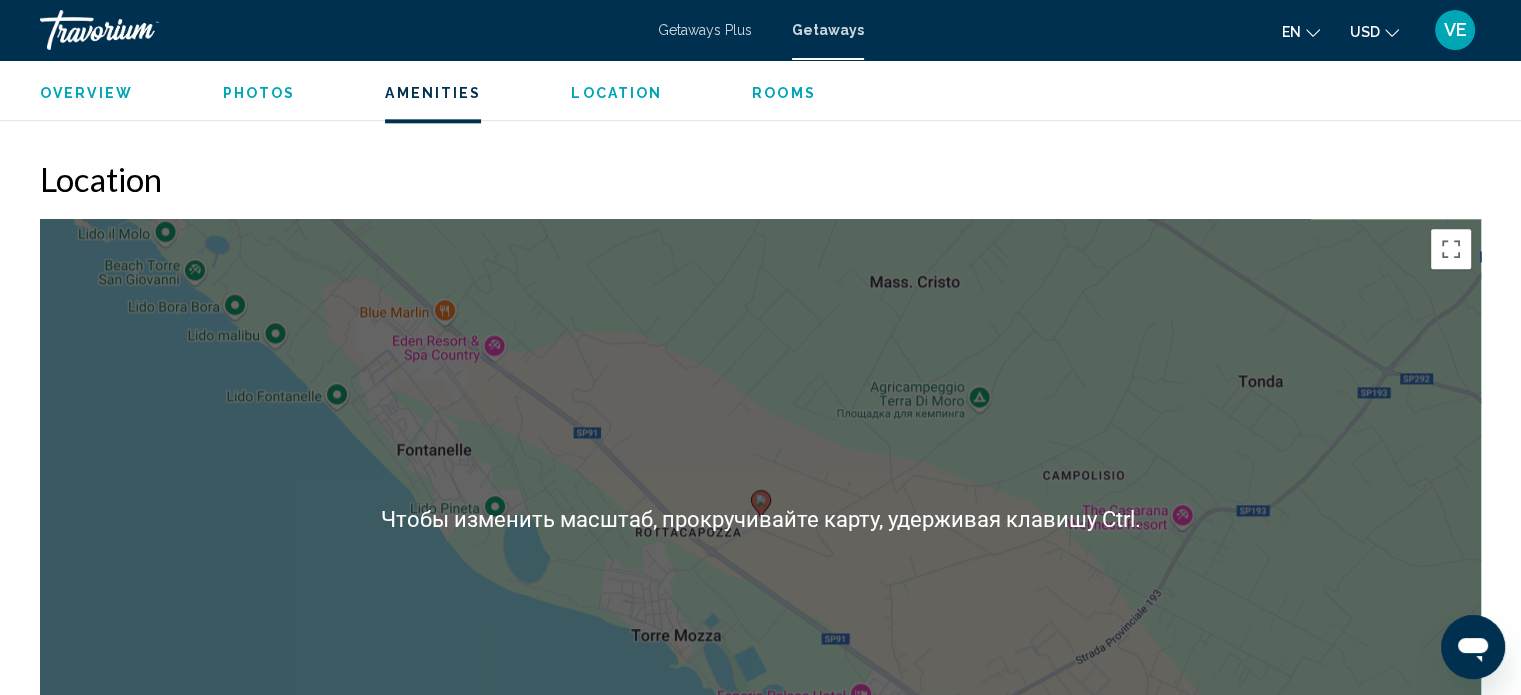 scroll, scrollTop: 2186, scrollLeft: 0, axis: vertical 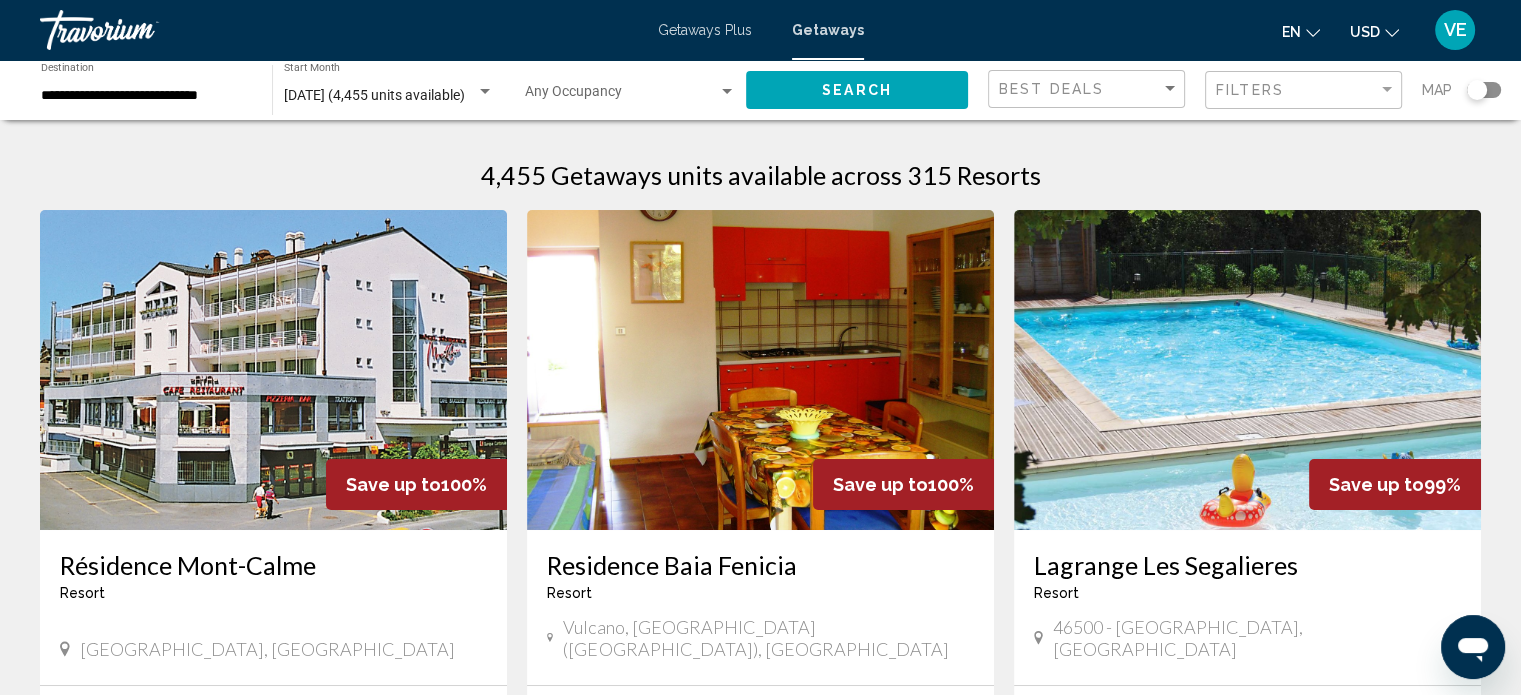 click on "Occupancy Any Occupancy" 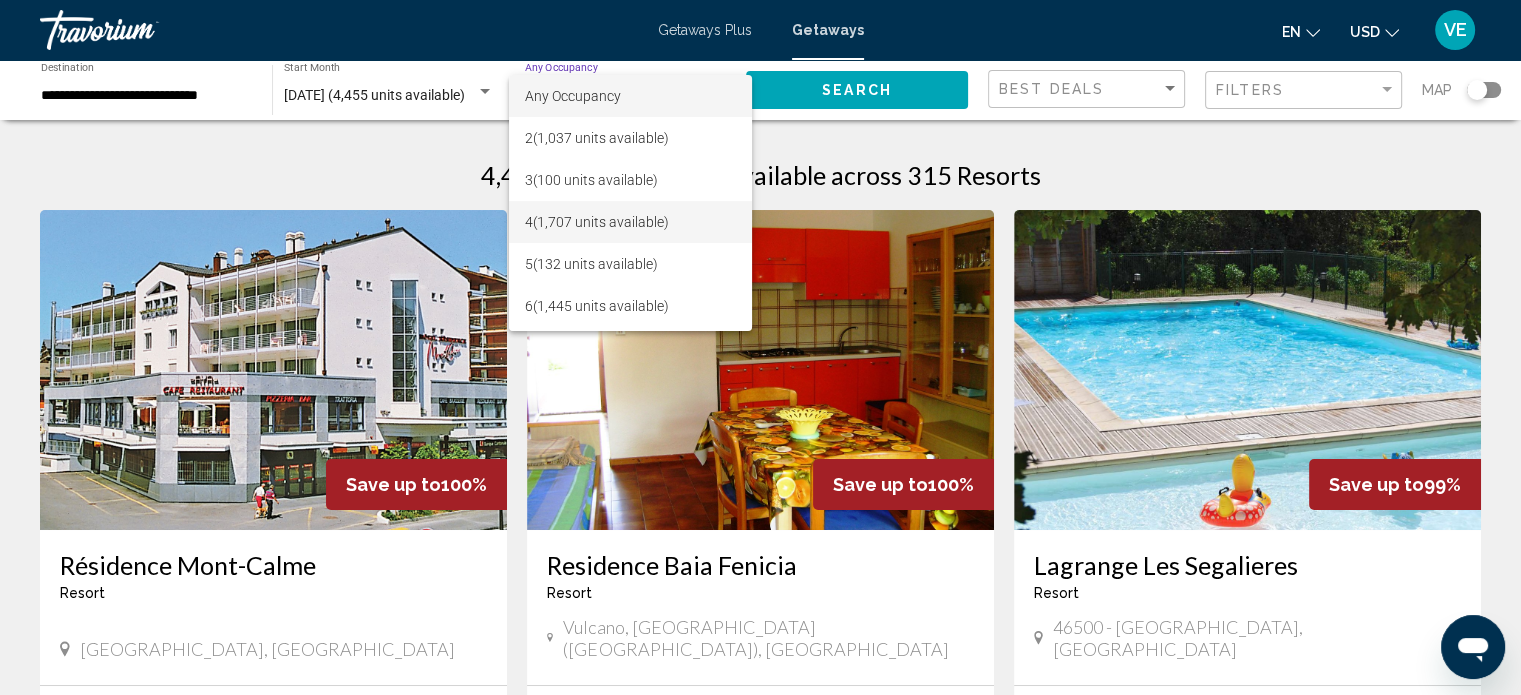 click on "4  (1,707 units available)" at bounding box center [630, 222] 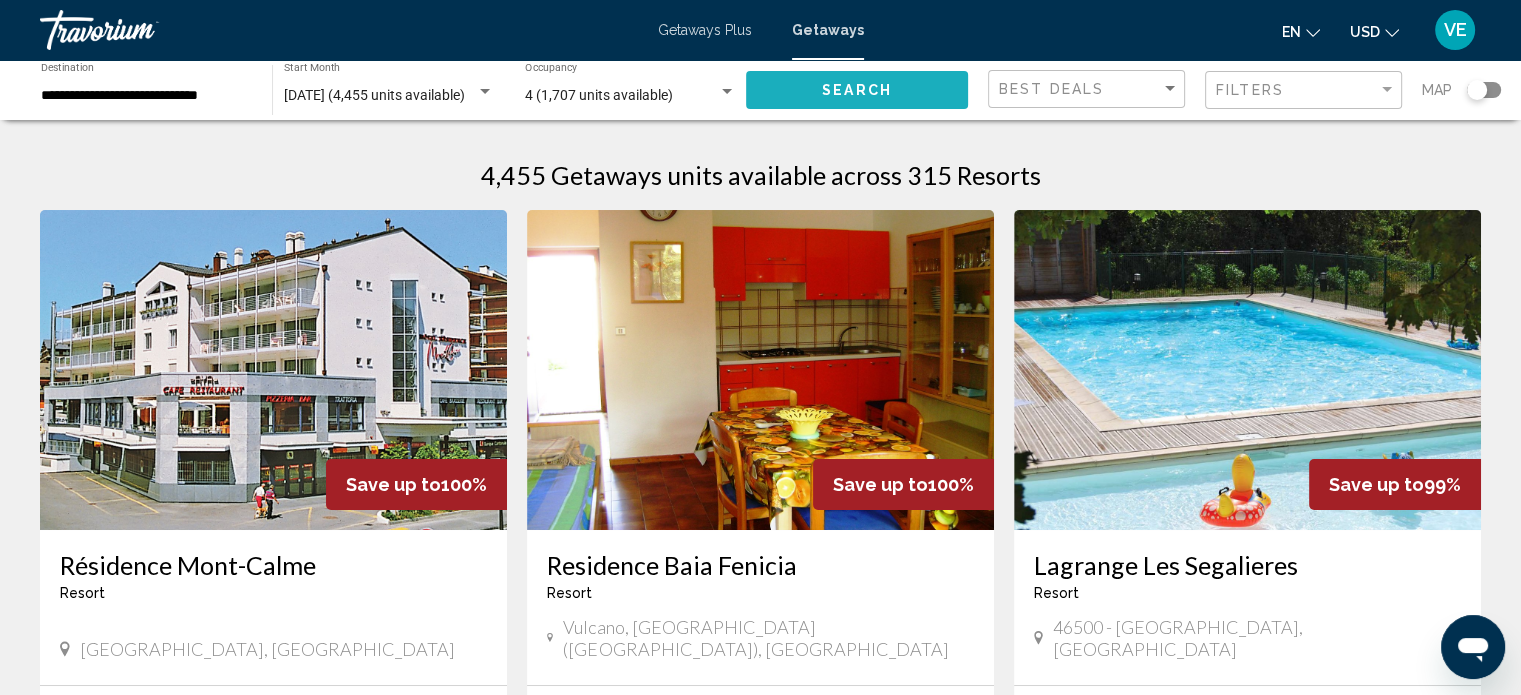 click on "Search" 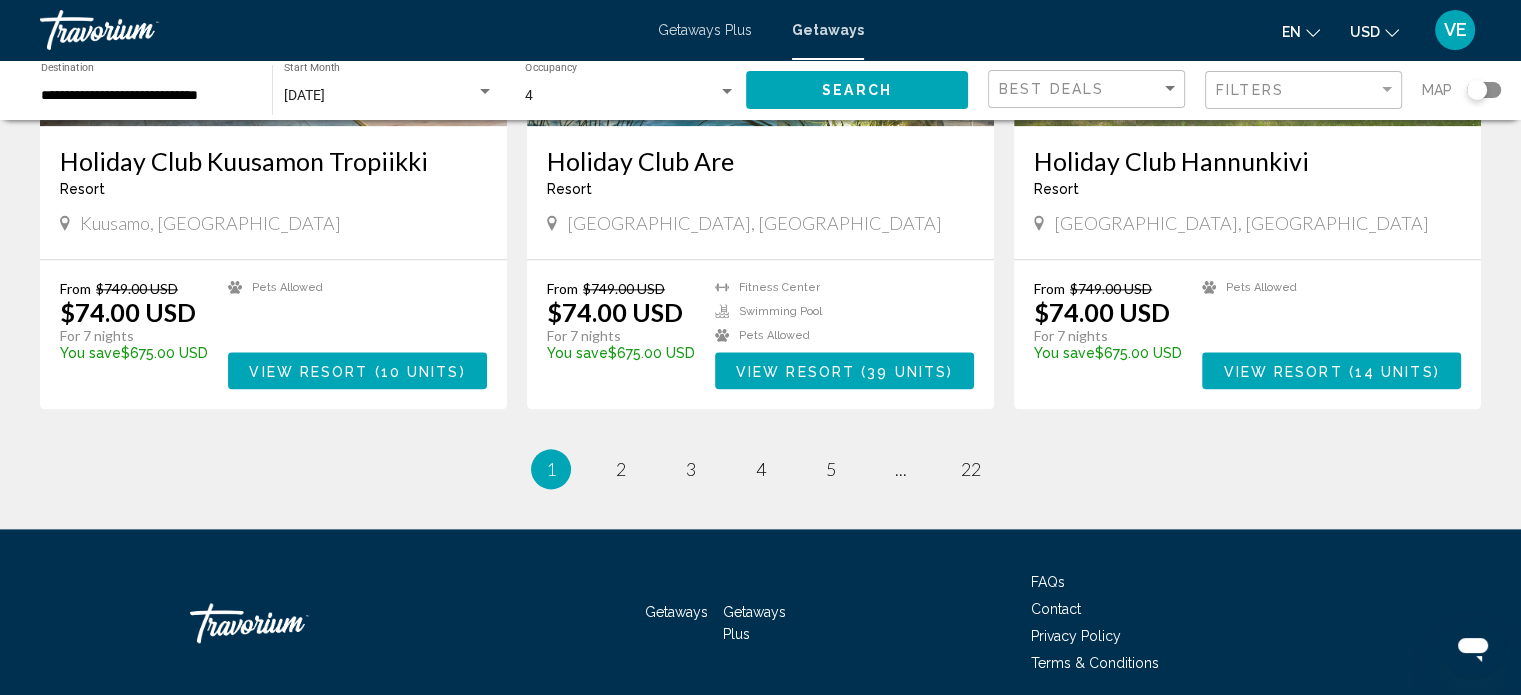 scroll, scrollTop: 2409, scrollLeft: 0, axis: vertical 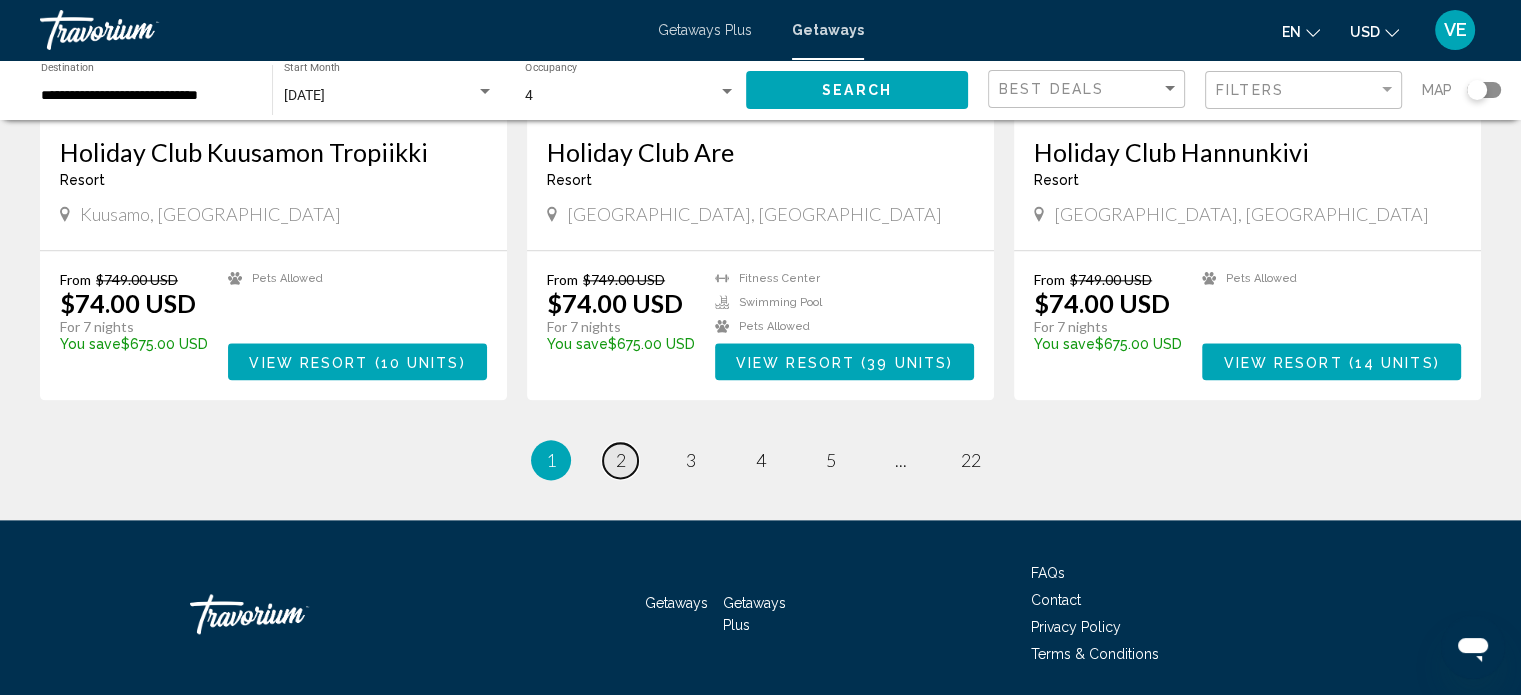 click on "2" at bounding box center (621, 460) 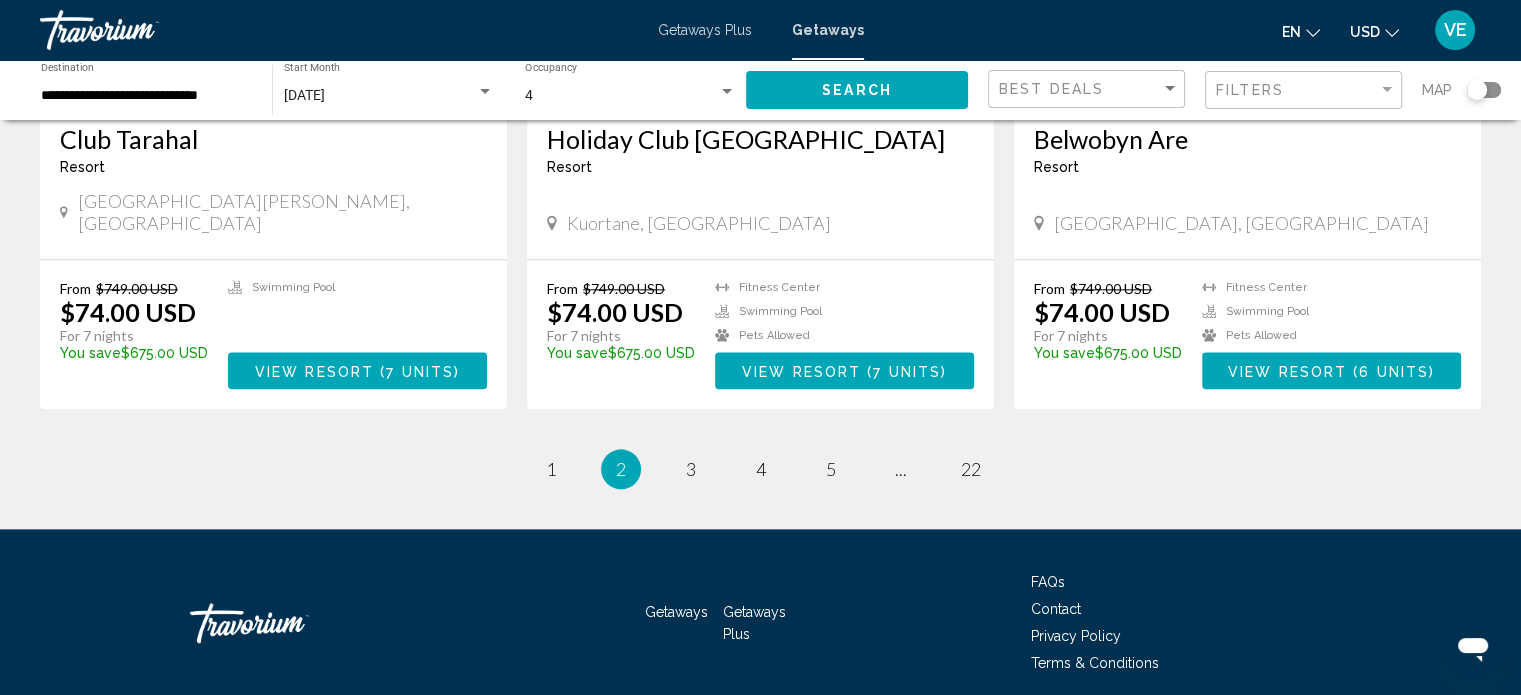 scroll, scrollTop: 2409, scrollLeft: 0, axis: vertical 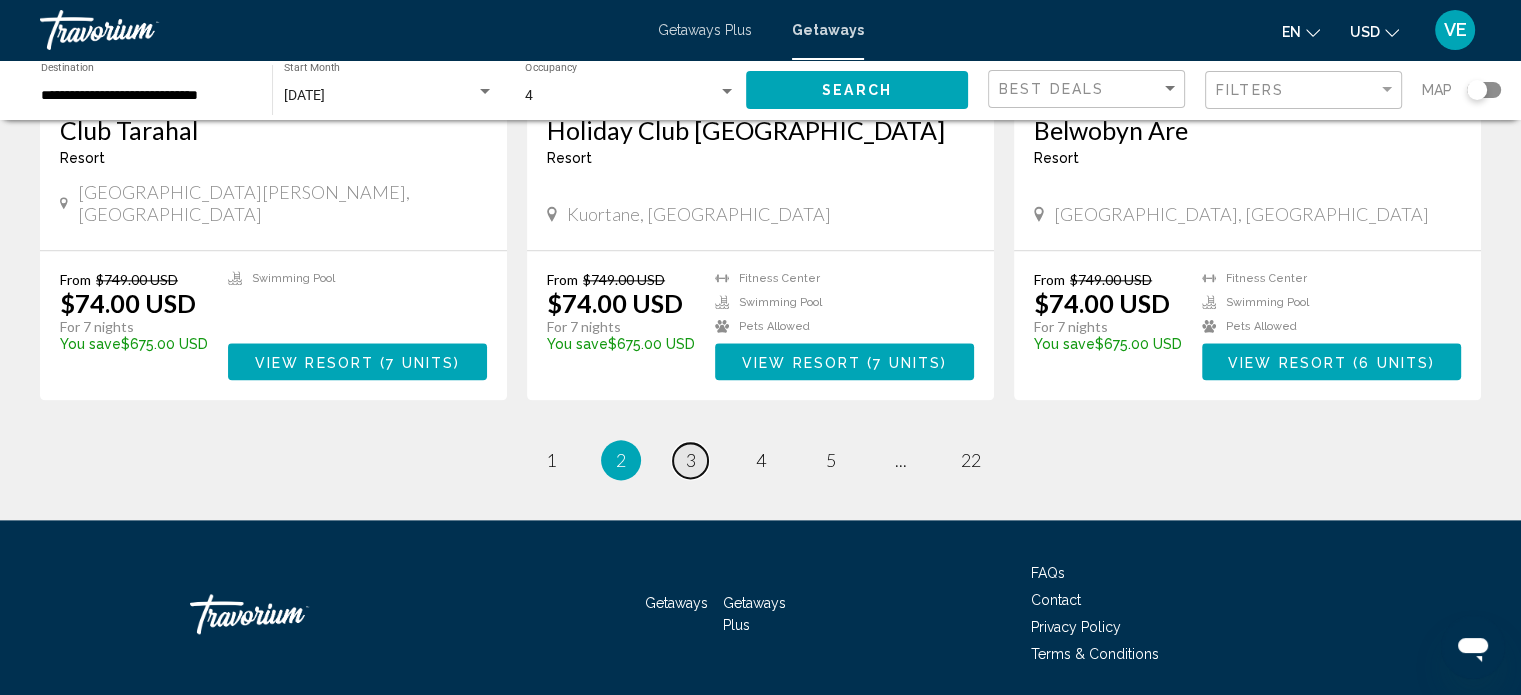 click on "3" at bounding box center [691, 460] 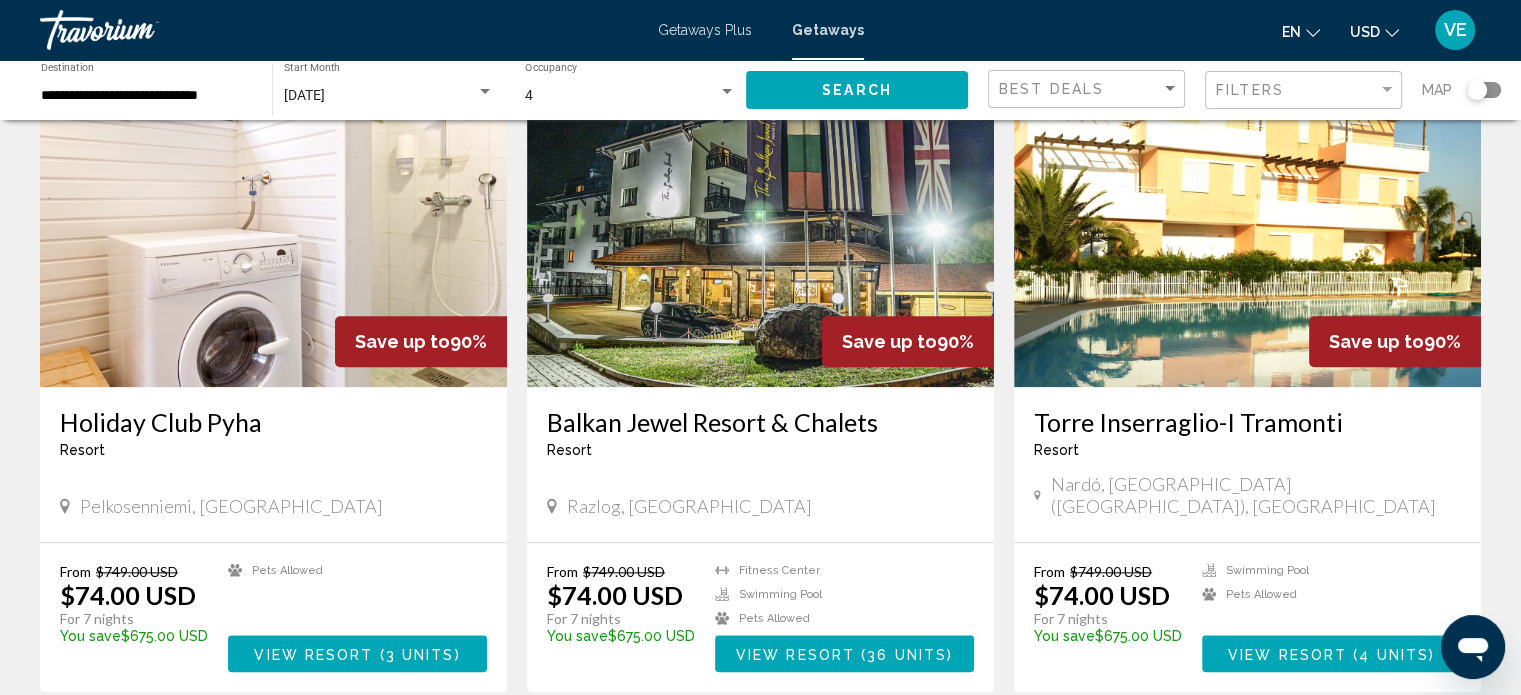 scroll, scrollTop: 2200, scrollLeft: 0, axis: vertical 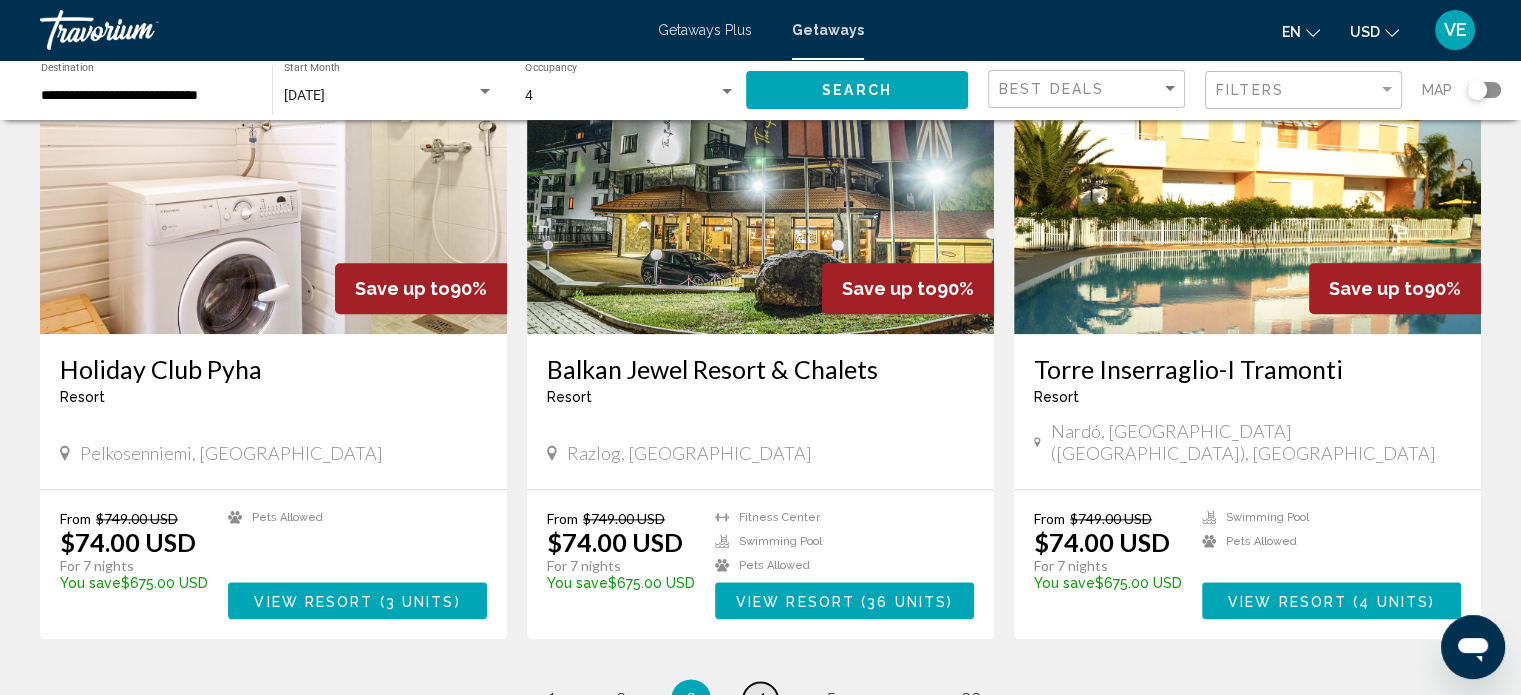 click on "4" at bounding box center [761, 699] 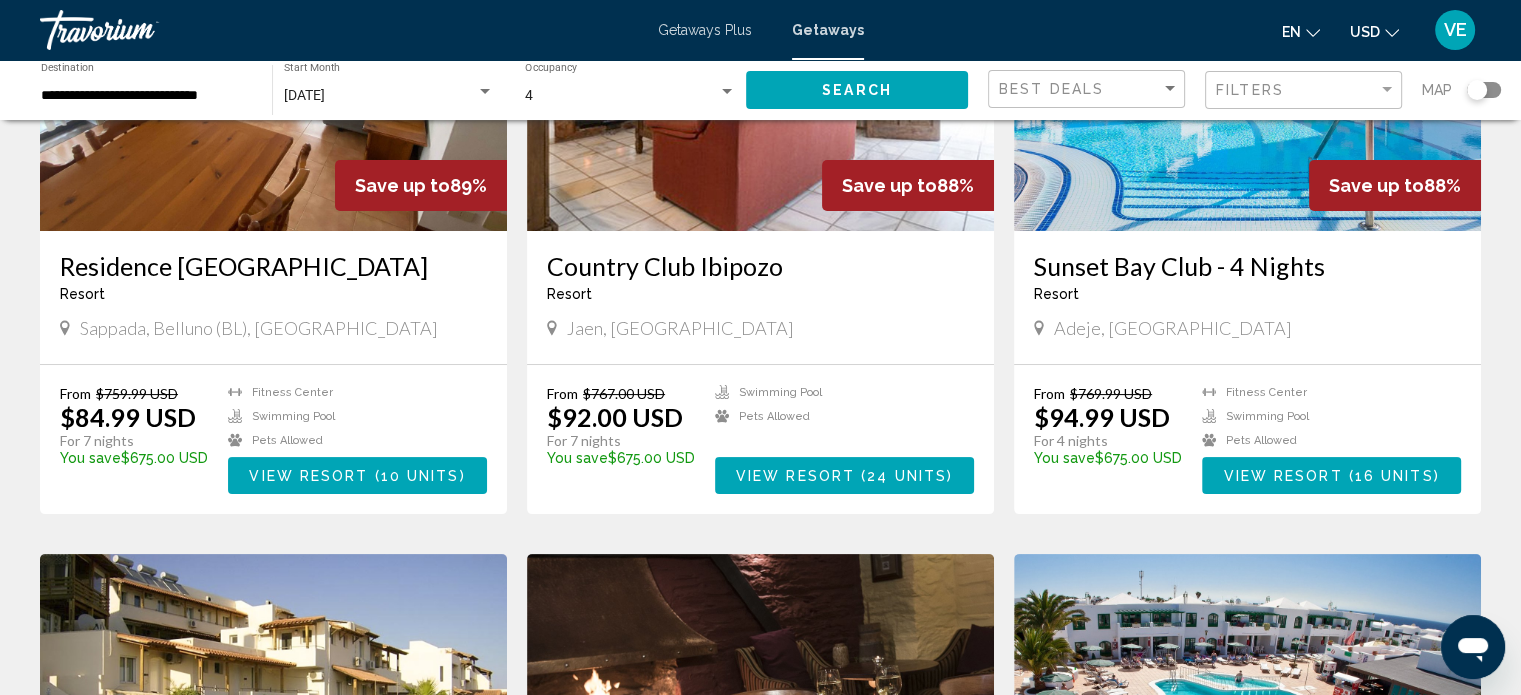 scroll, scrollTop: 300, scrollLeft: 0, axis: vertical 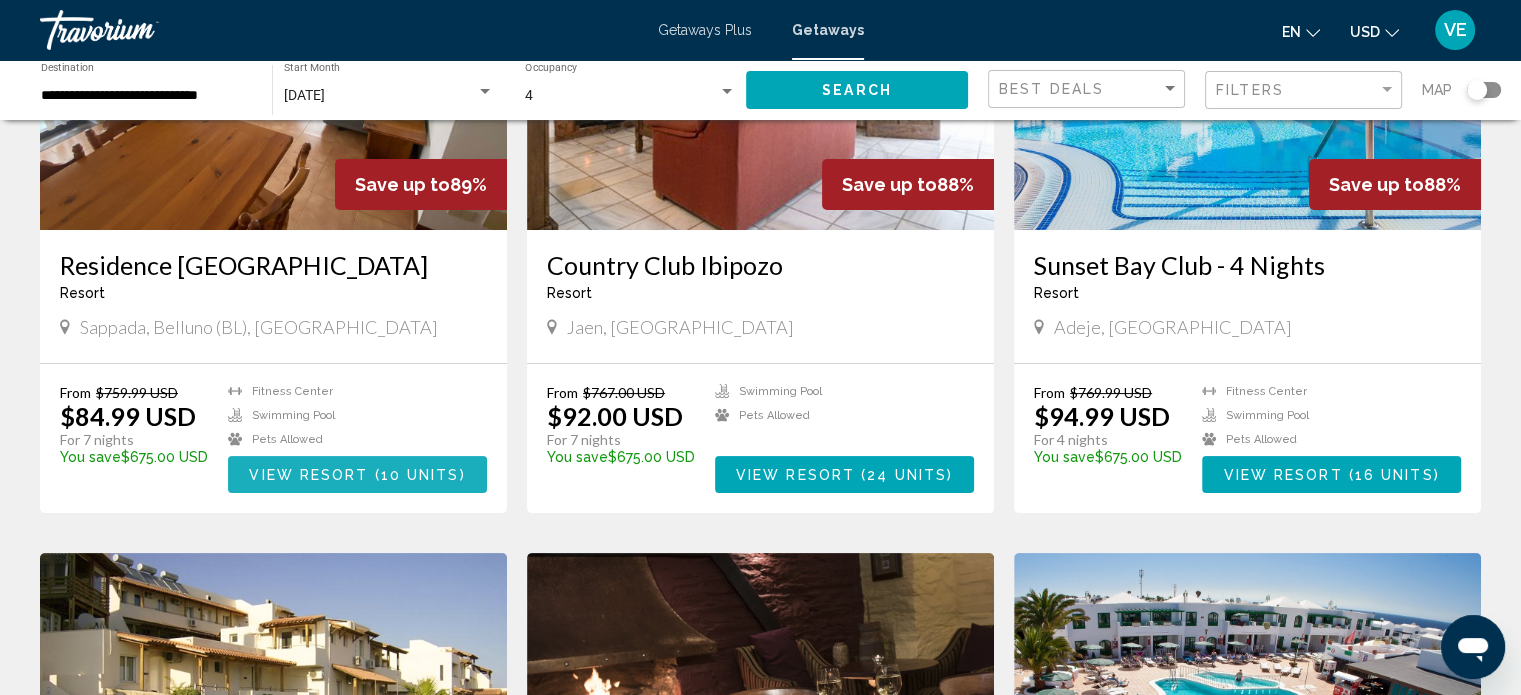 click at bounding box center (371, 475) 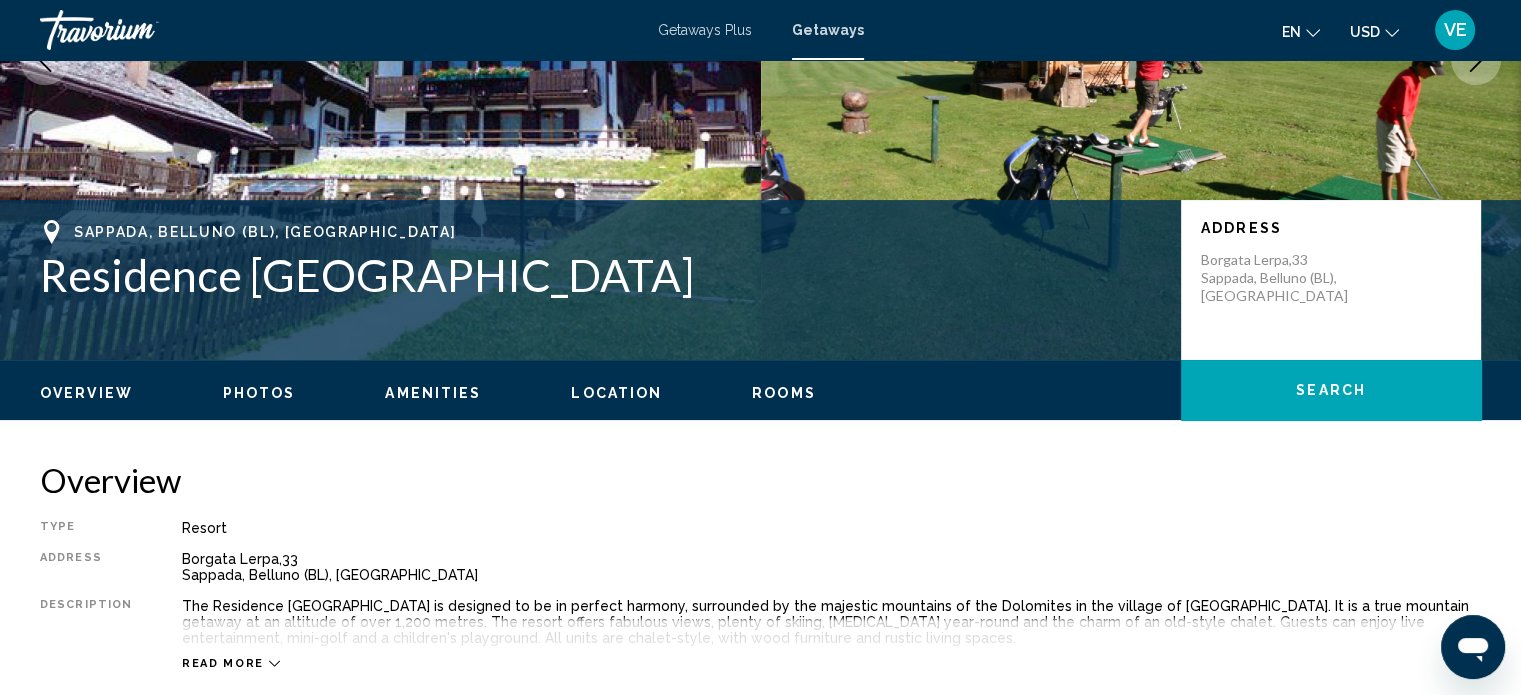 scroll, scrollTop: 12, scrollLeft: 0, axis: vertical 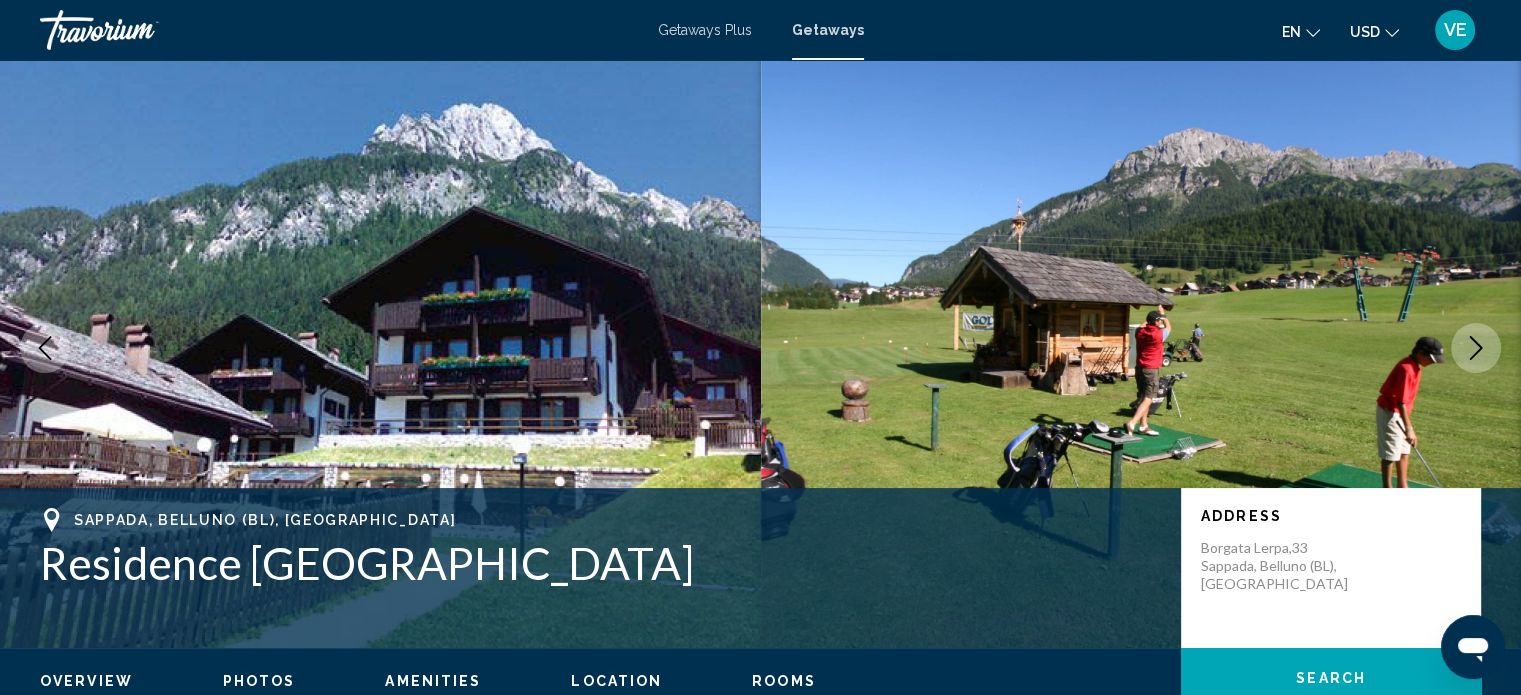 click at bounding box center [1476, 348] 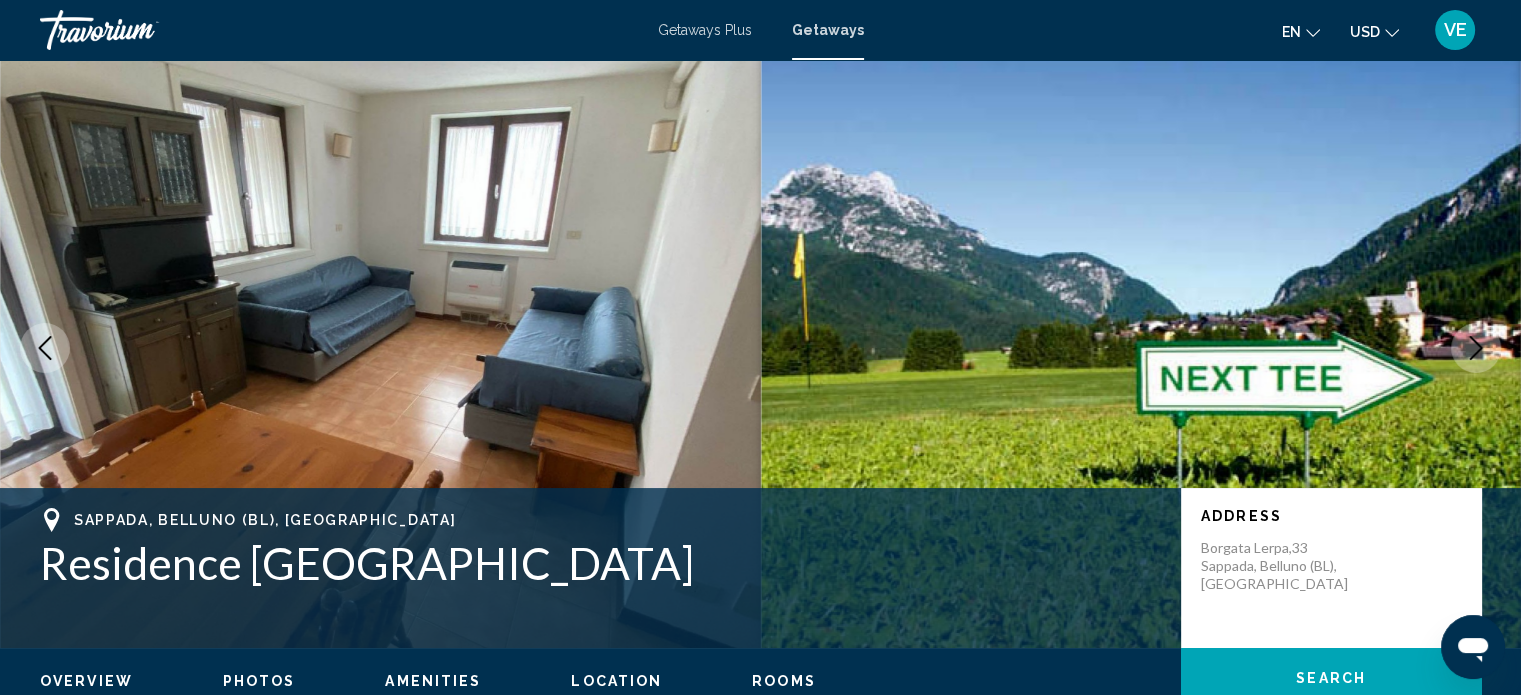 click at bounding box center (1476, 348) 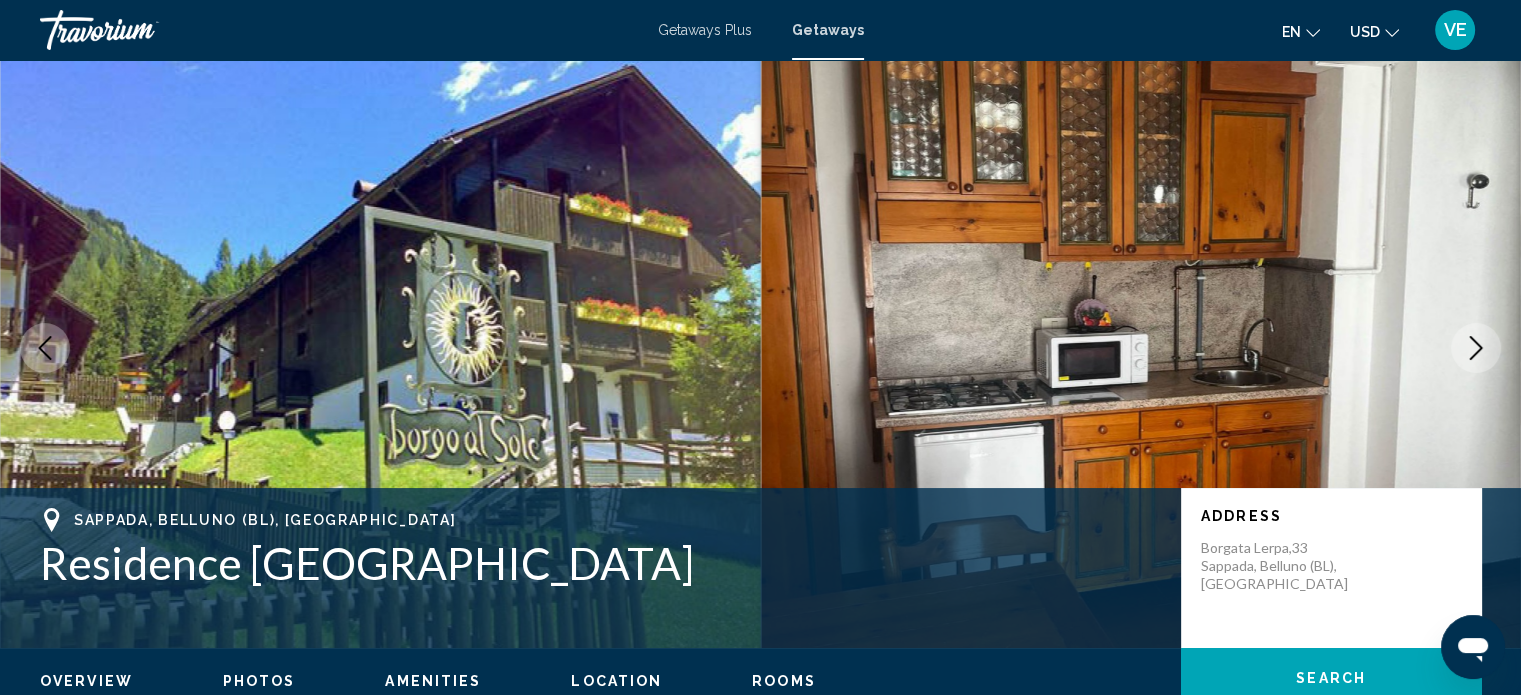 click at bounding box center (1476, 348) 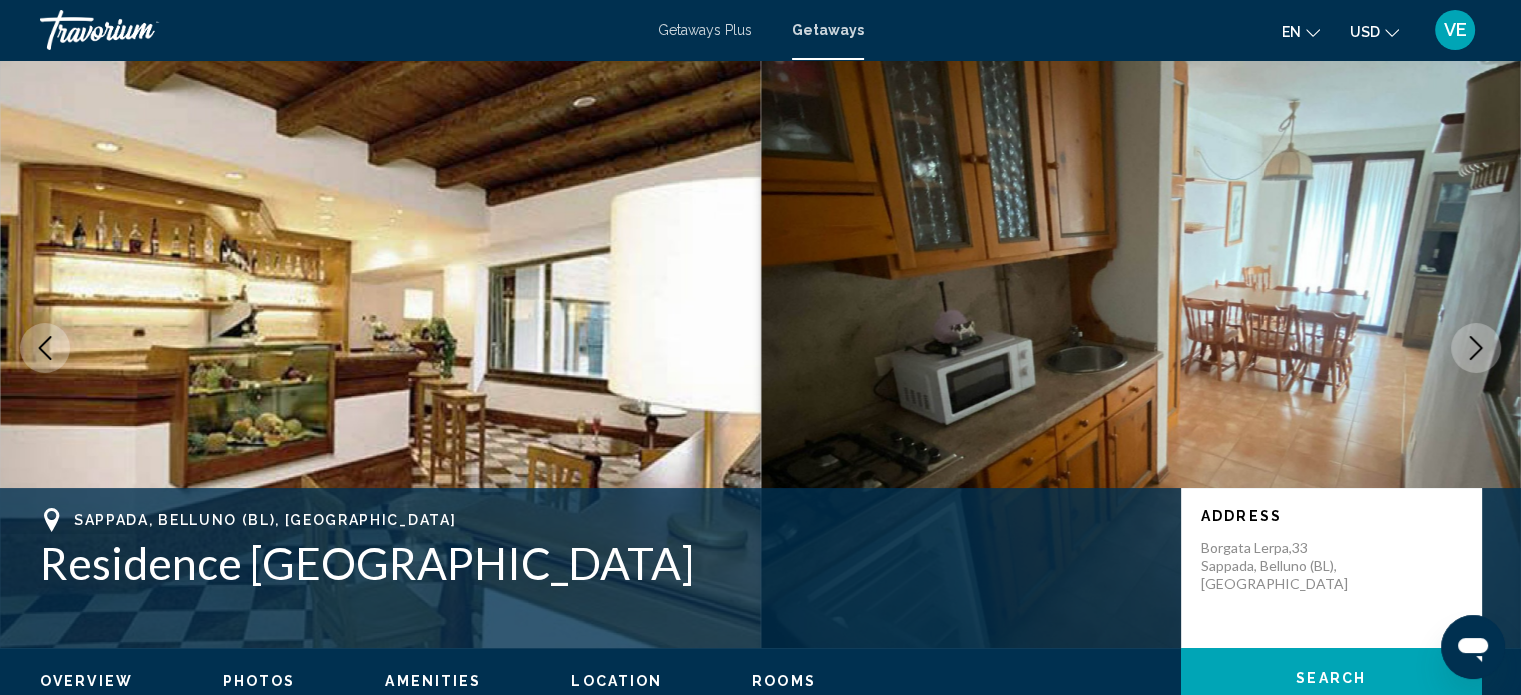 click at bounding box center (1476, 348) 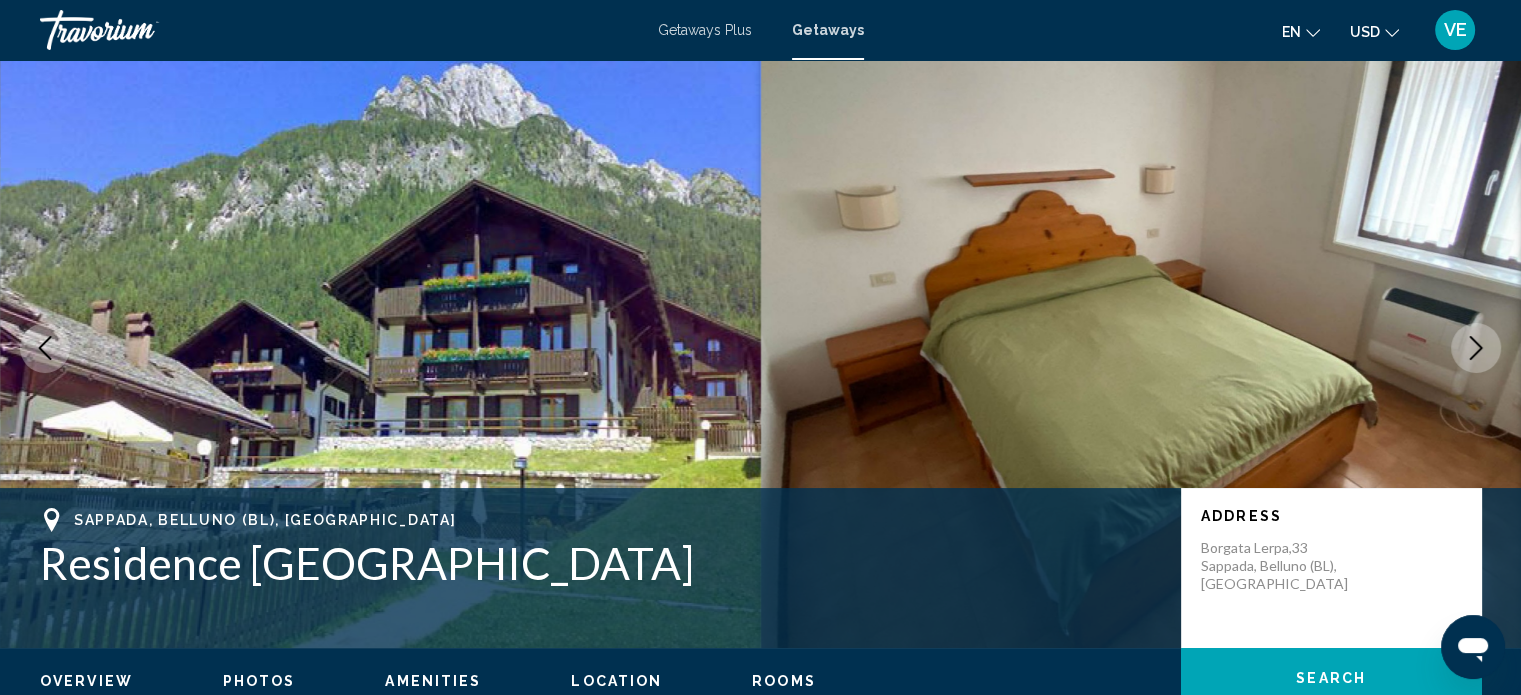 click at bounding box center [1476, 348] 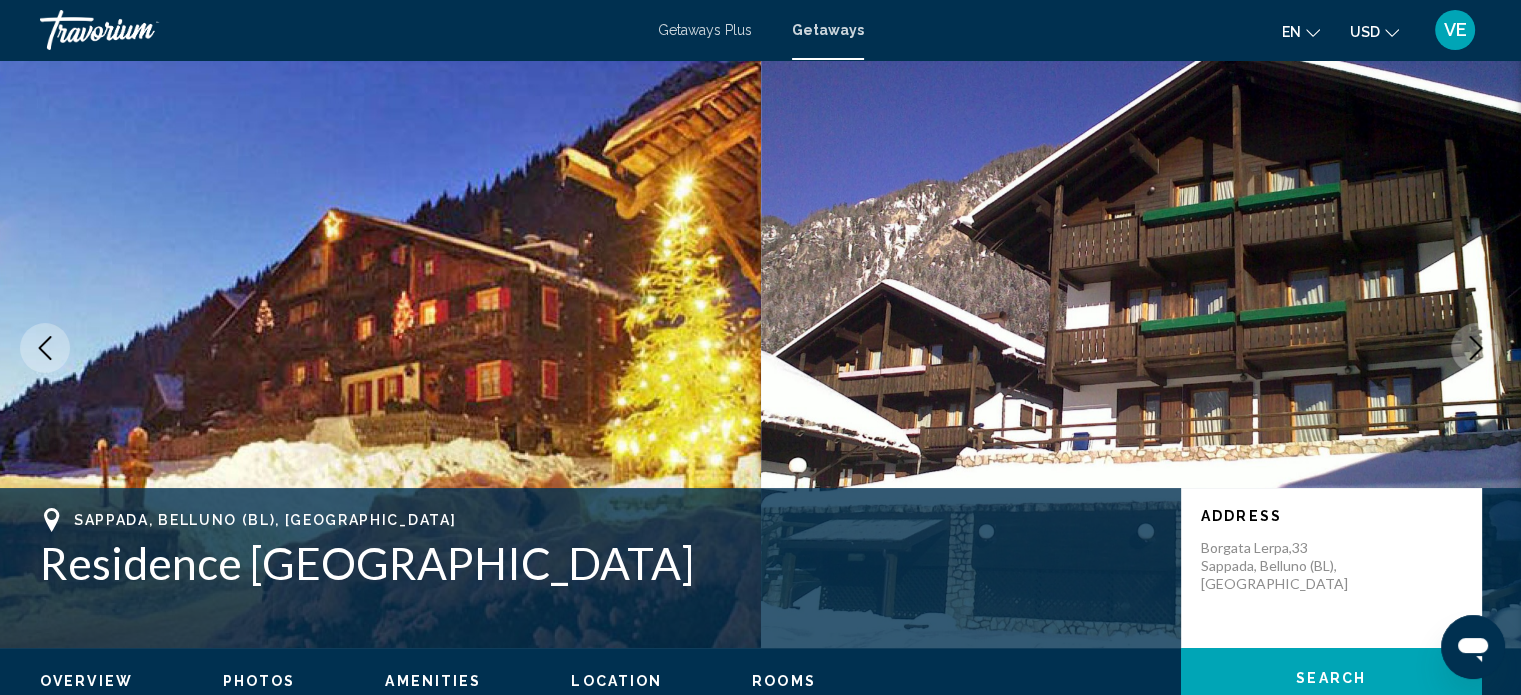 click at bounding box center [1476, 348] 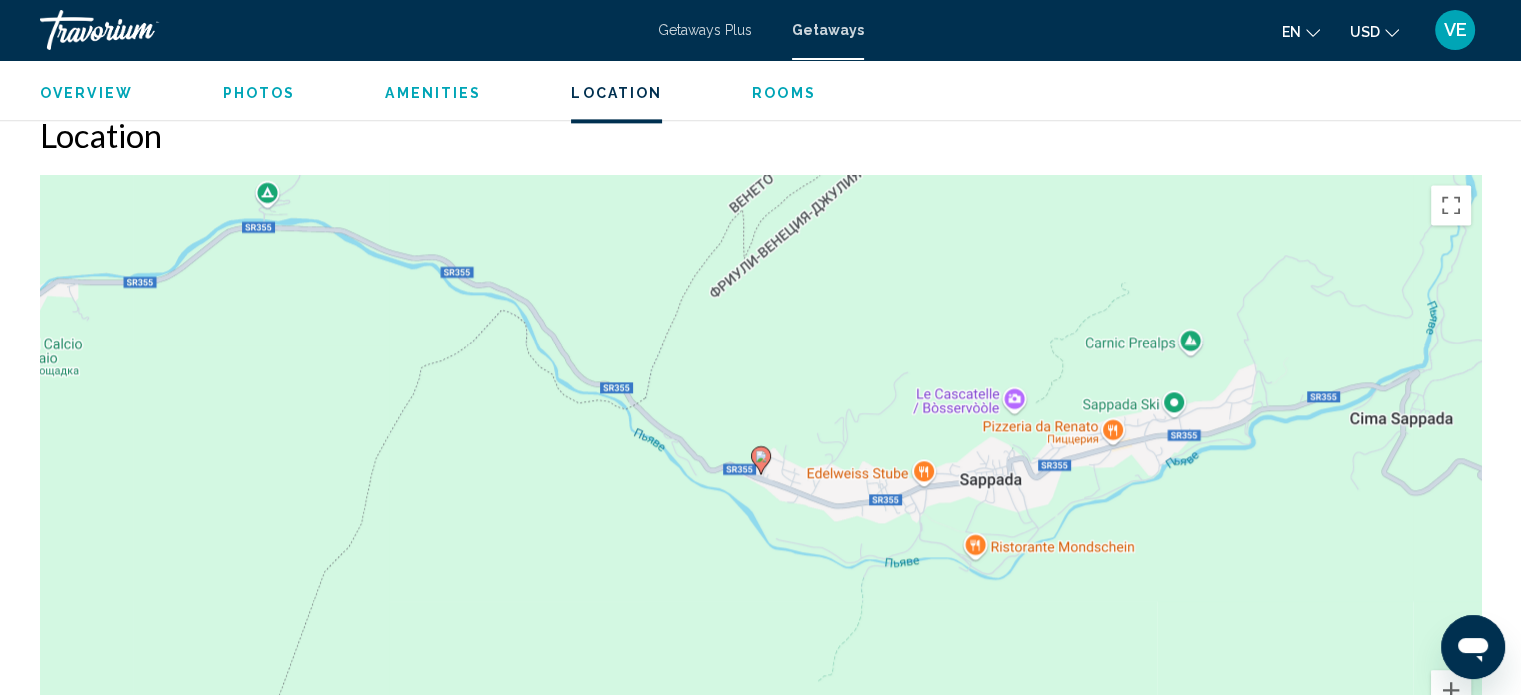 scroll, scrollTop: 2812, scrollLeft: 0, axis: vertical 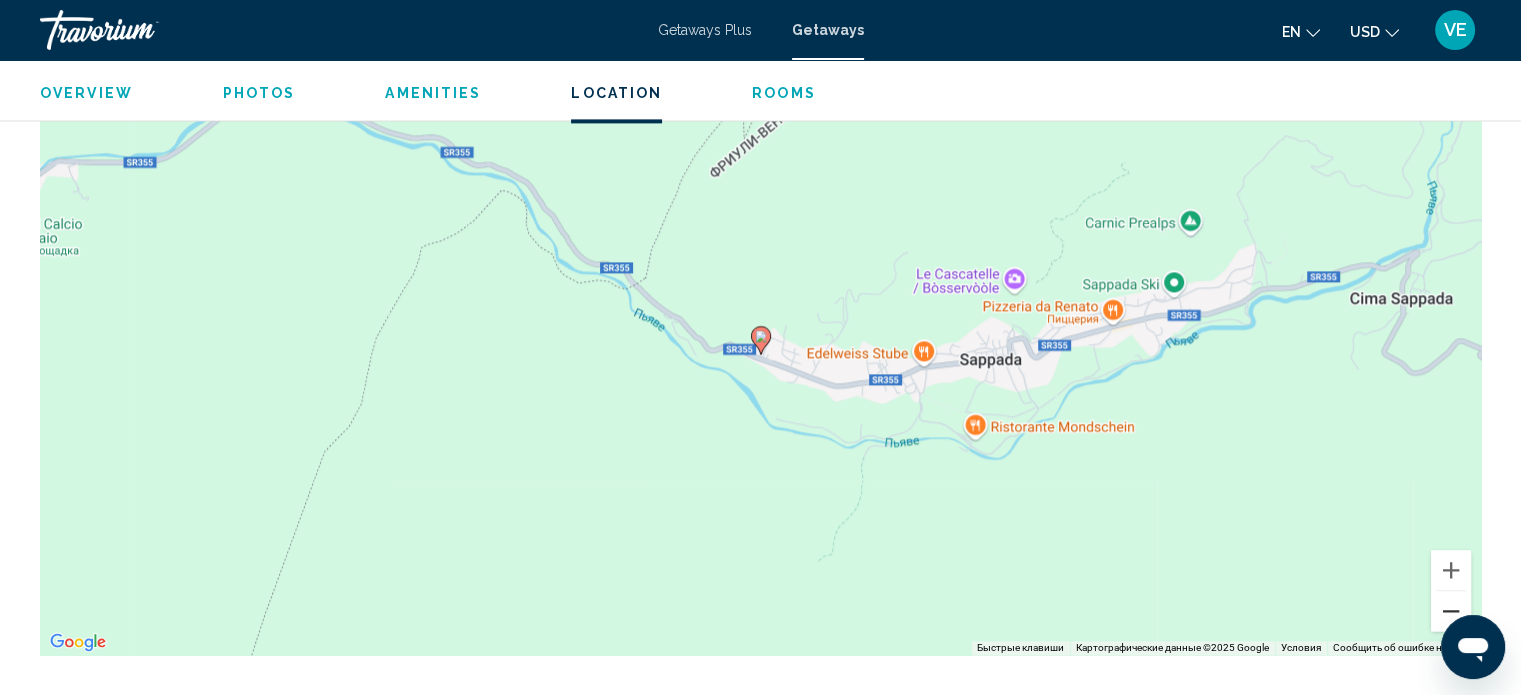 click at bounding box center (1451, 611) 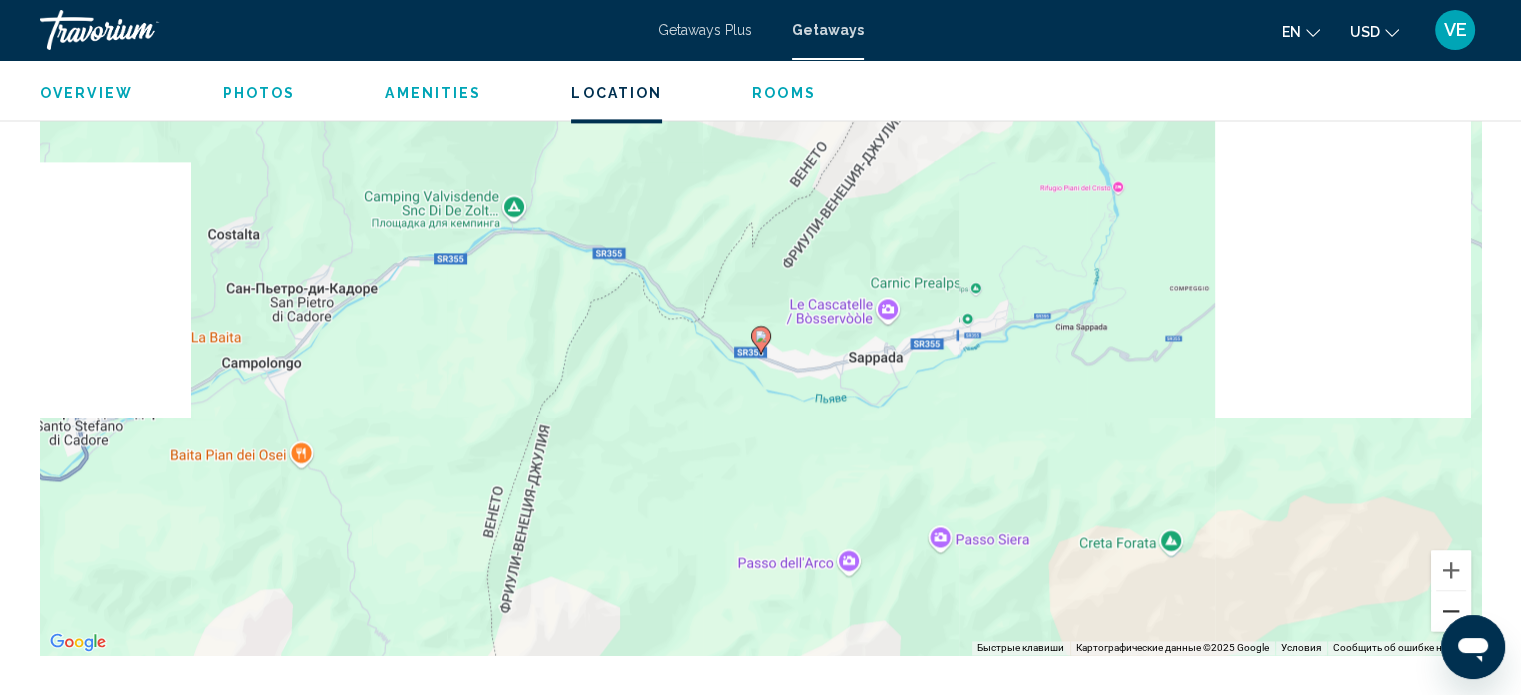 click at bounding box center [1451, 611] 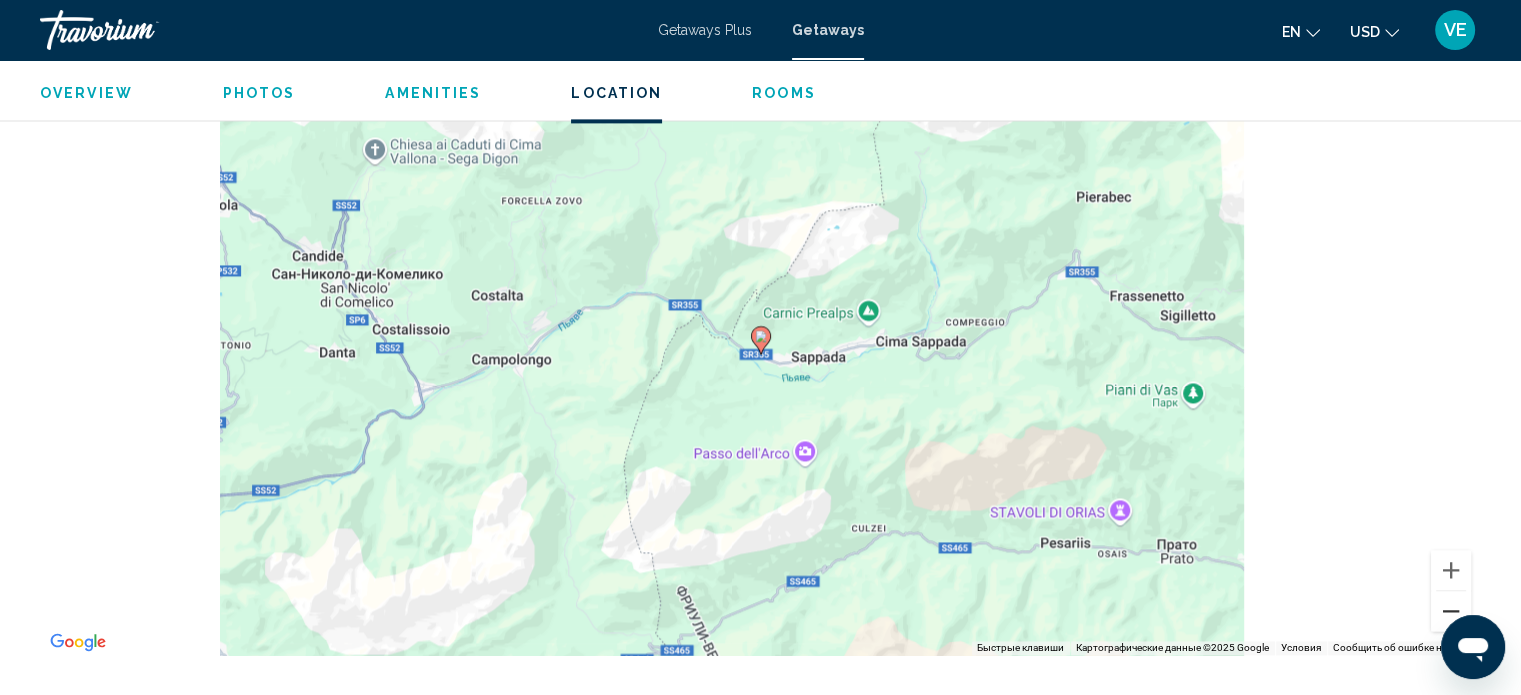 click at bounding box center (1451, 611) 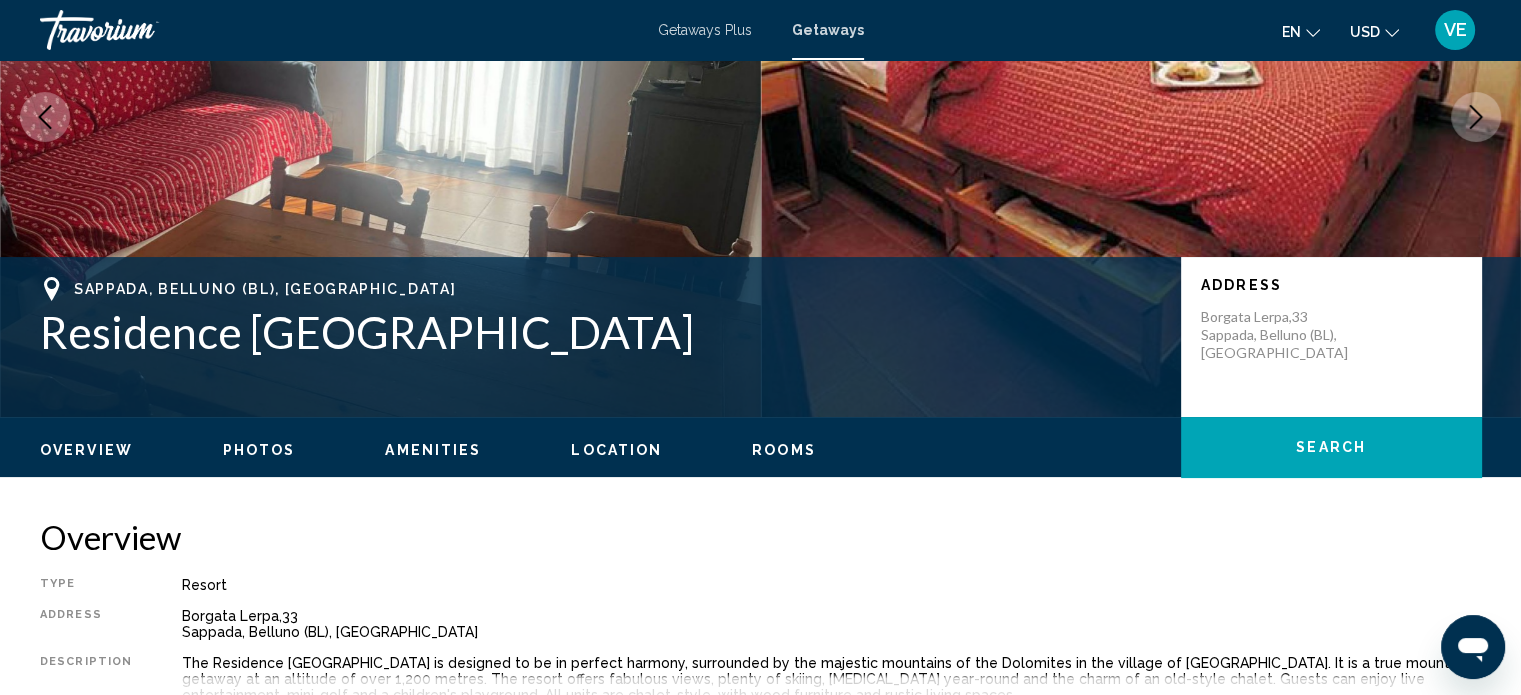 scroll, scrollTop: 212, scrollLeft: 0, axis: vertical 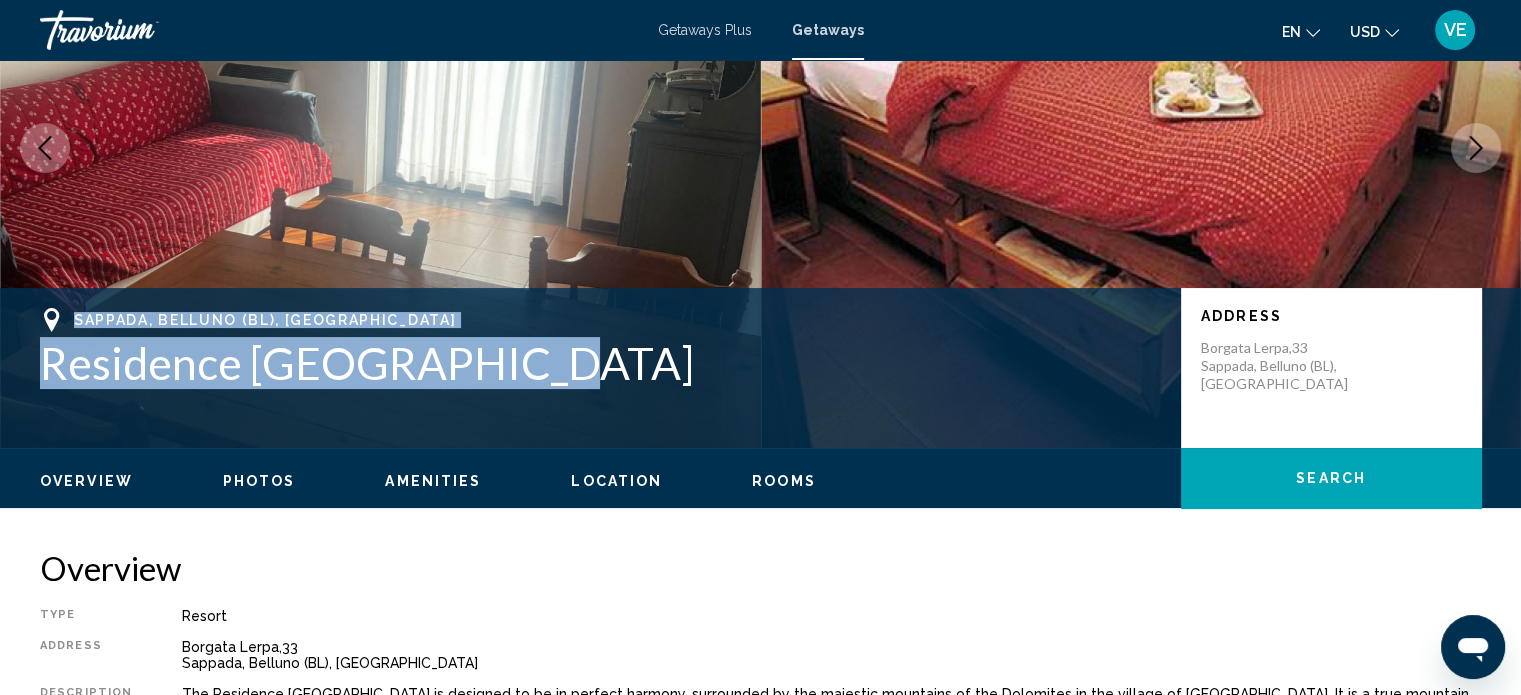drag, startPoint x: 72, startPoint y: 315, endPoint x: 501, endPoint y: 380, distance: 433.8963 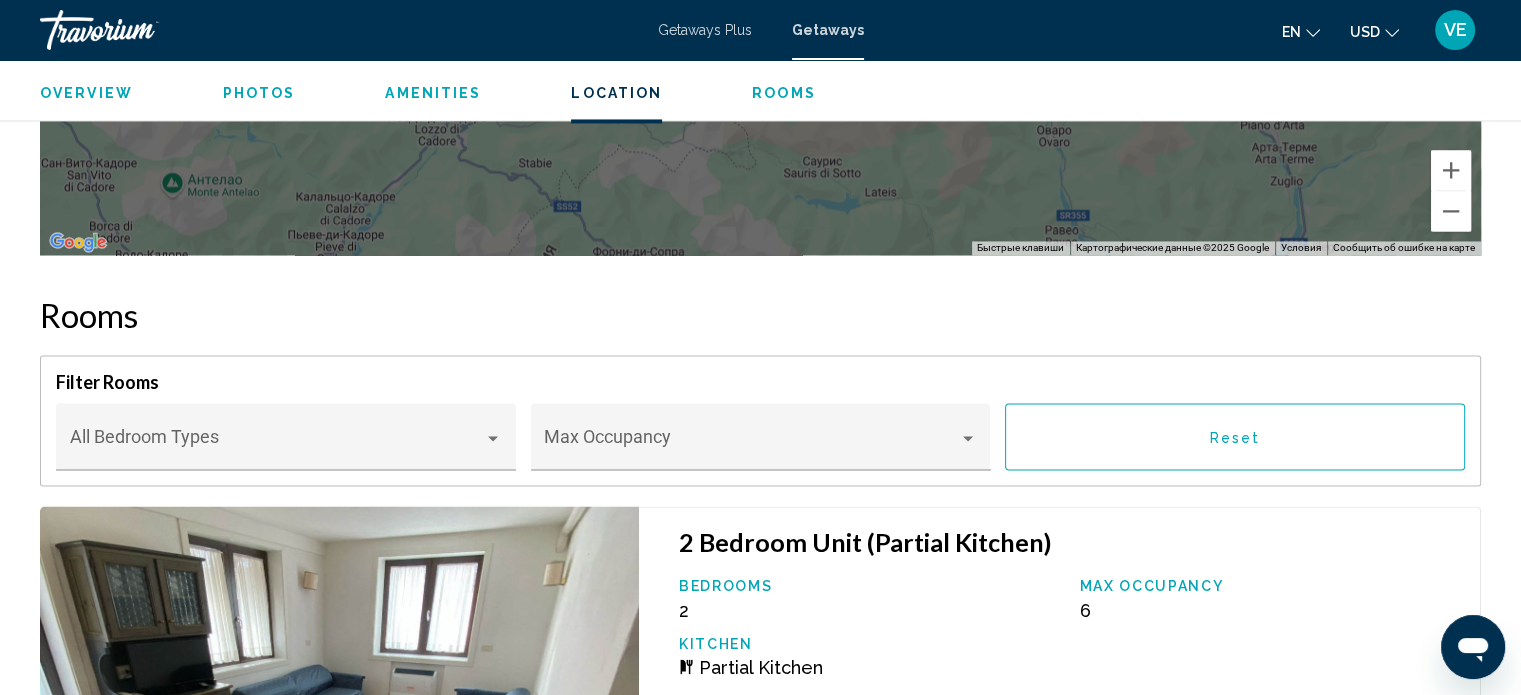 scroll, scrollTop: 2912, scrollLeft: 0, axis: vertical 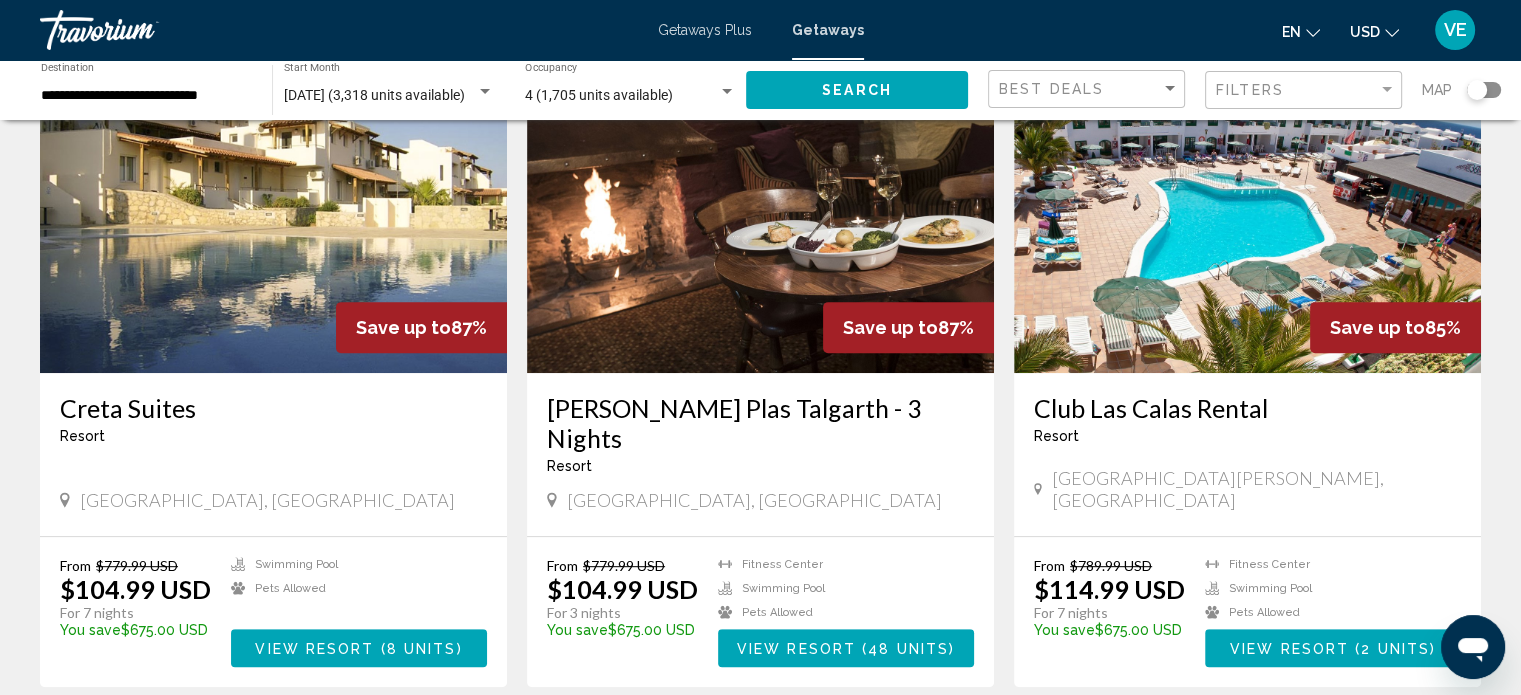 click on "View Resort" at bounding box center (314, 649) 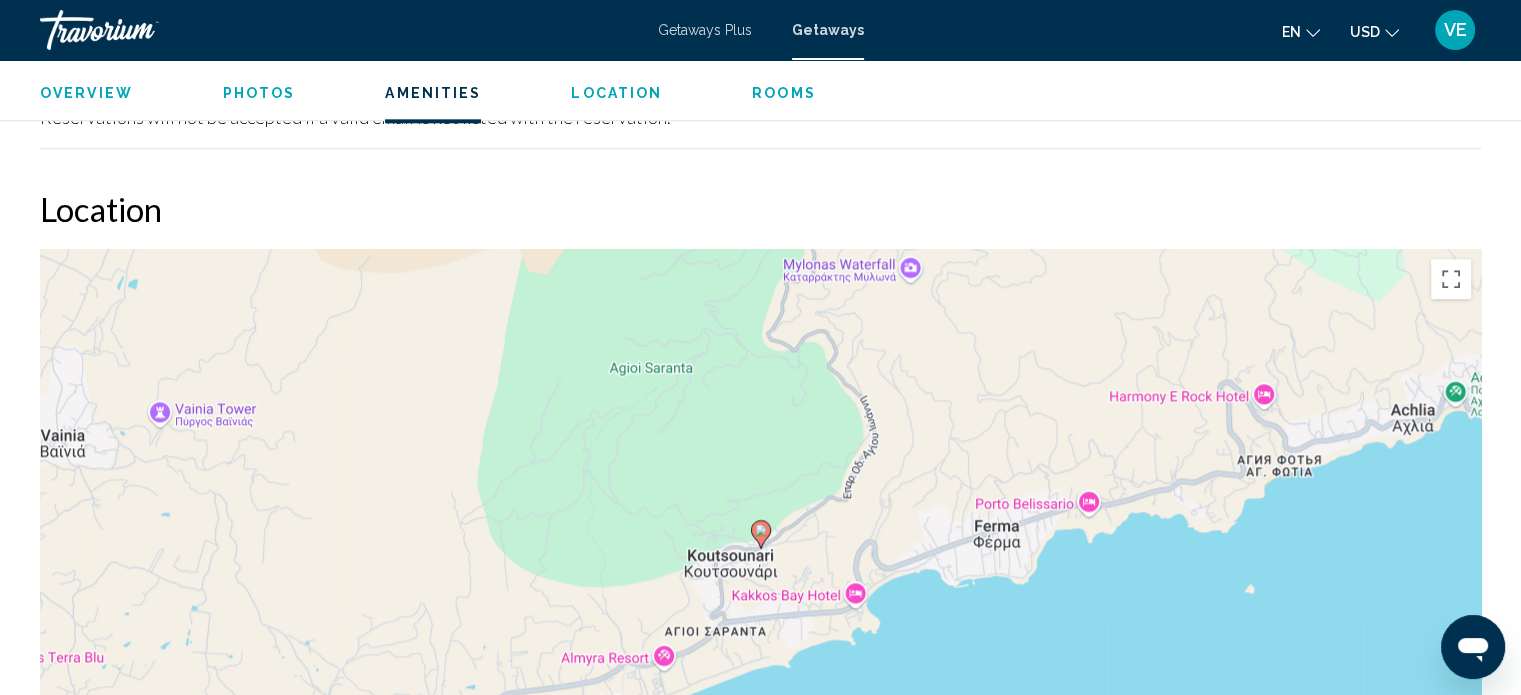 scroll, scrollTop: 2012, scrollLeft: 0, axis: vertical 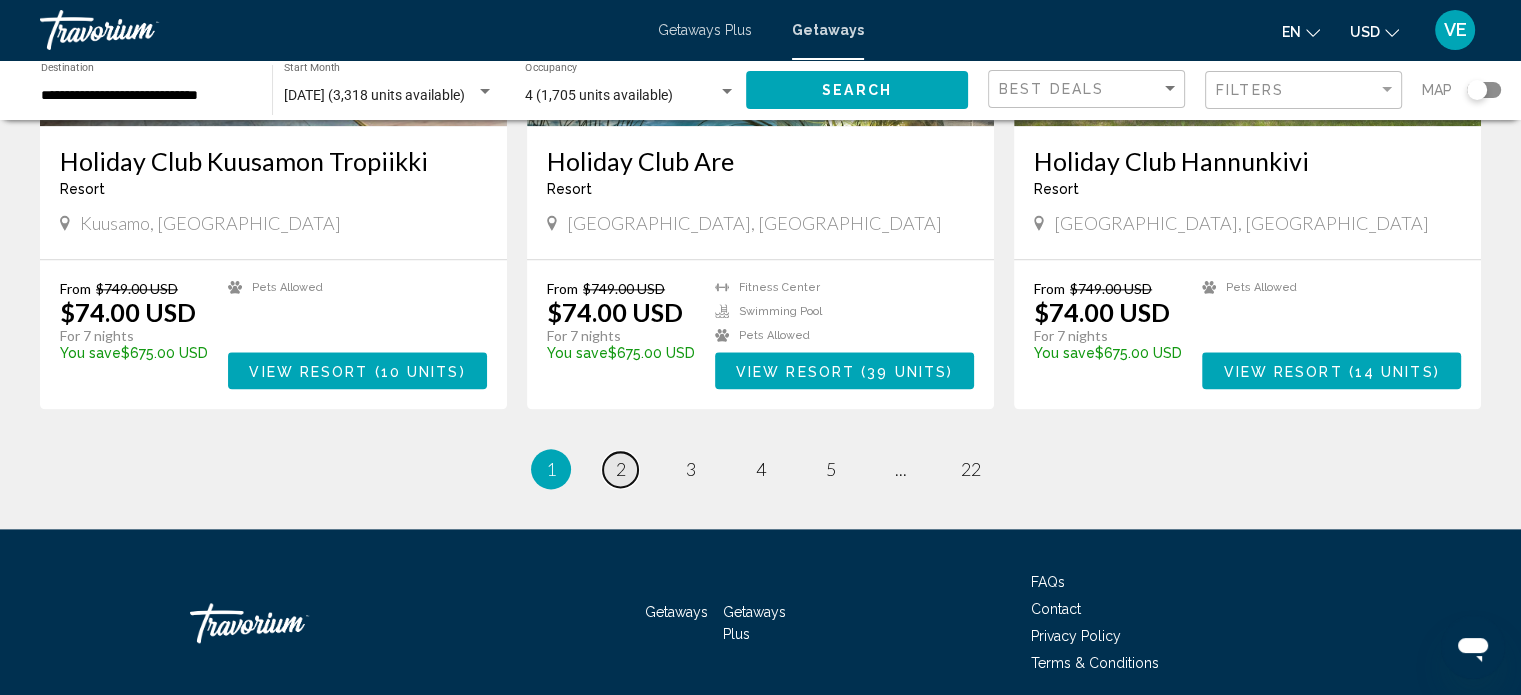 click on "page  2" at bounding box center (620, 469) 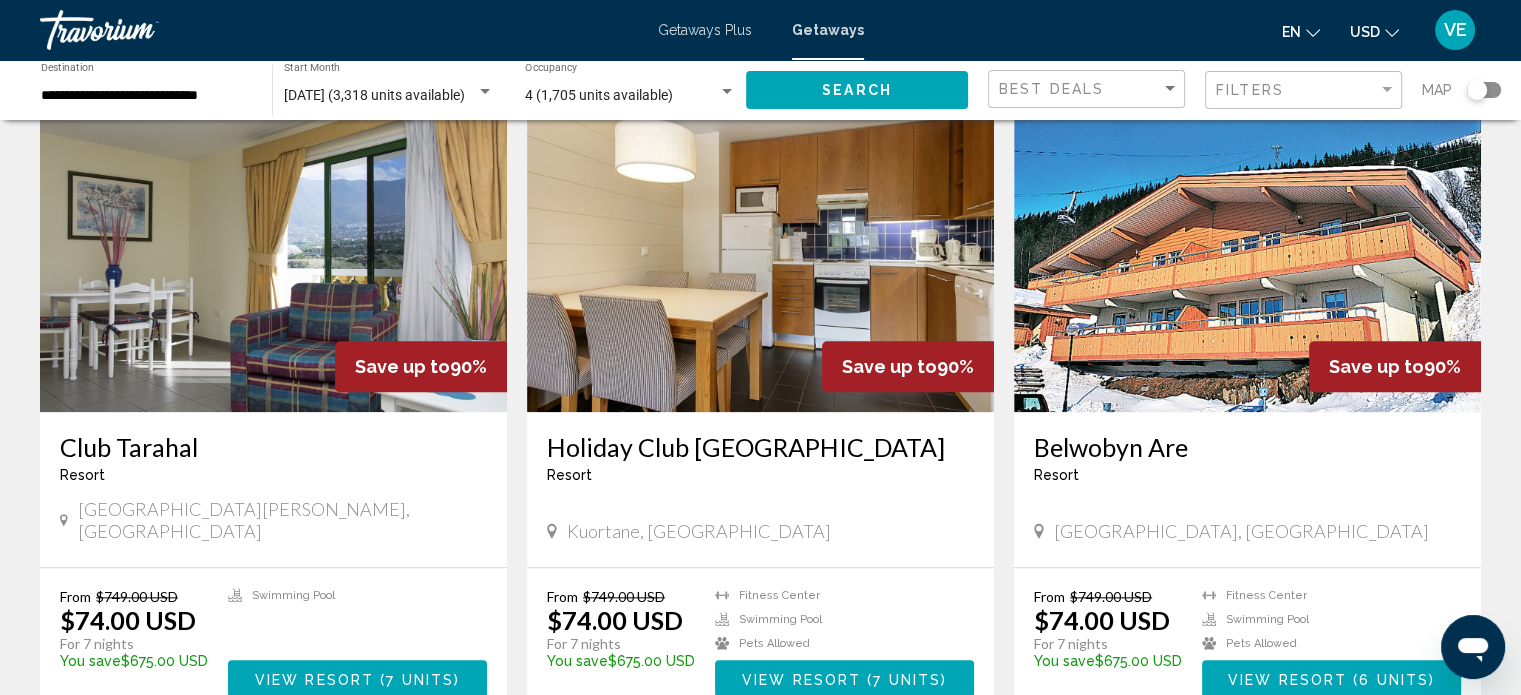 scroll, scrollTop: 2200, scrollLeft: 0, axis: vertical 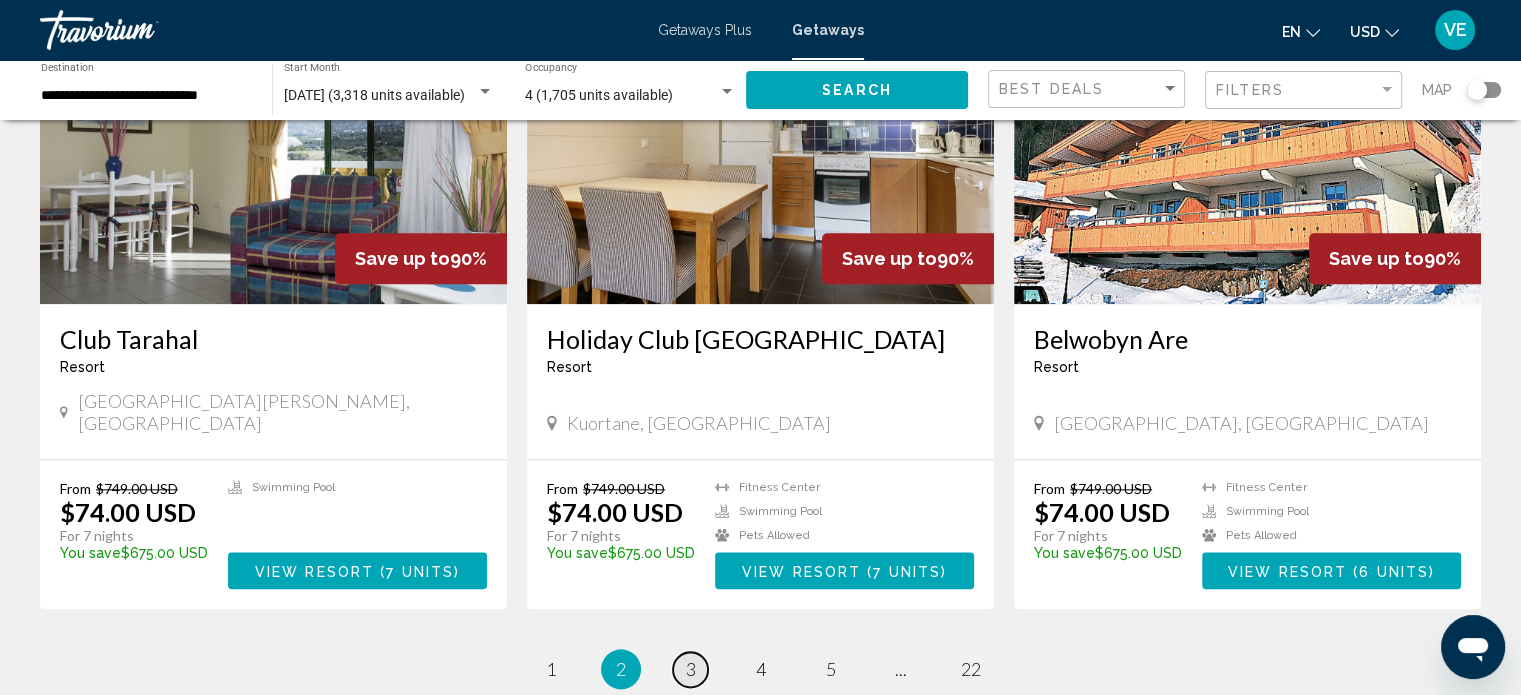 click on "3" at bounding box center [691, 669] 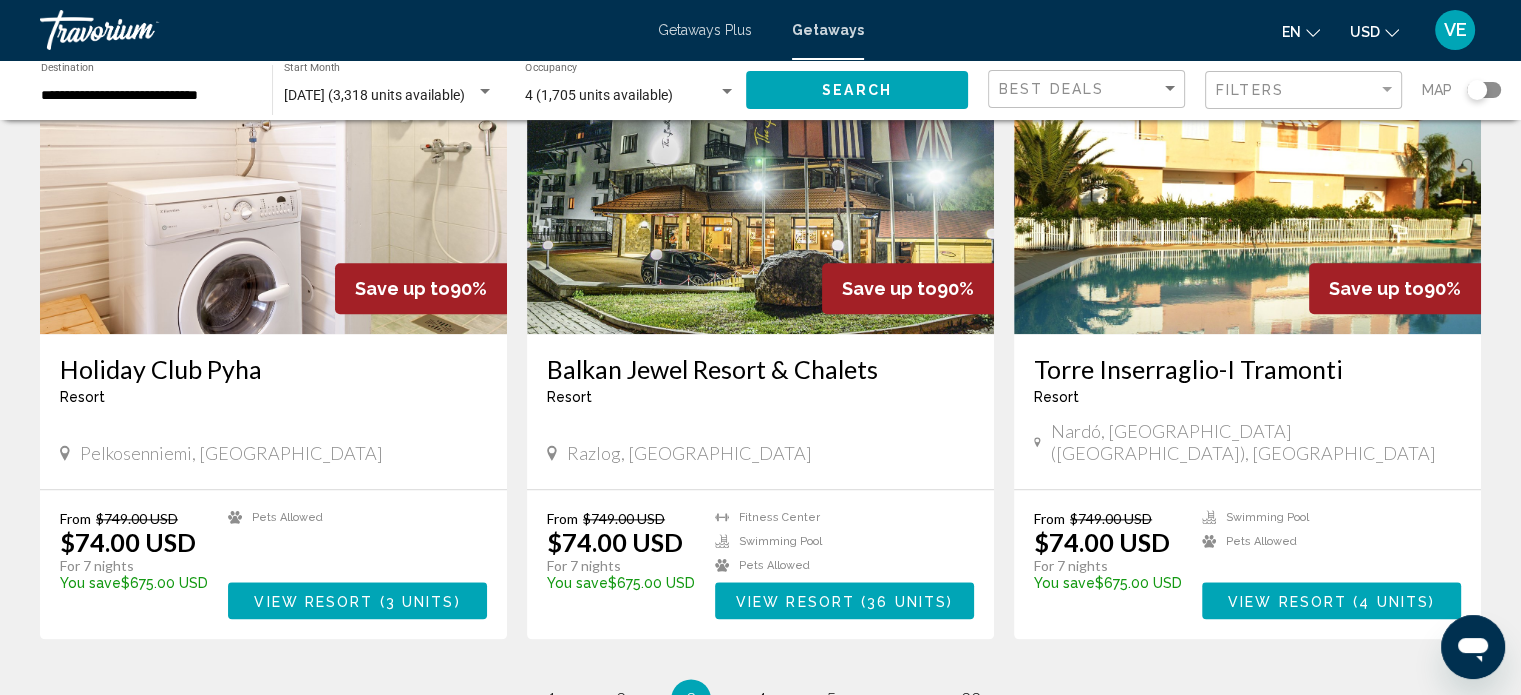 scroll, scrollTop: 2409, scrollLeft: 0, axis: vertical 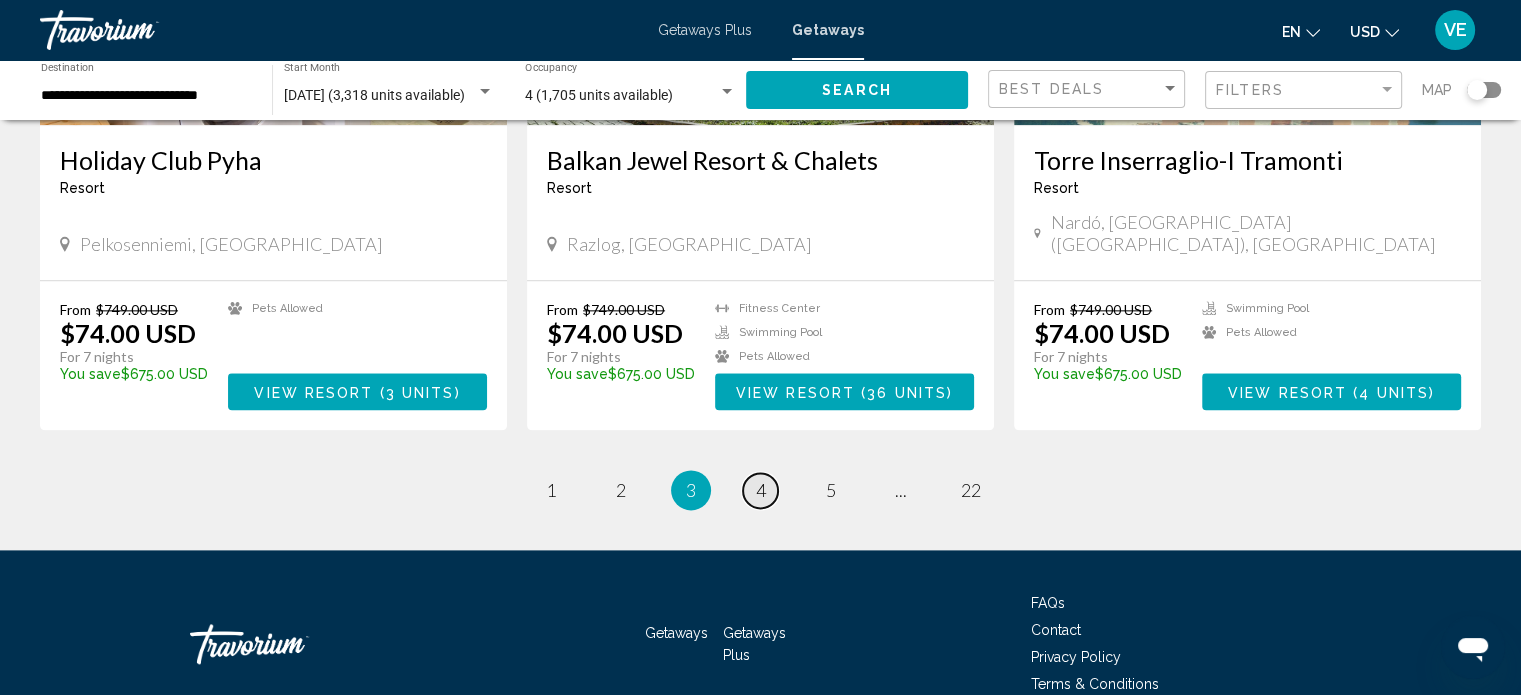 click on "page  4" at bounding box center [760, 490] 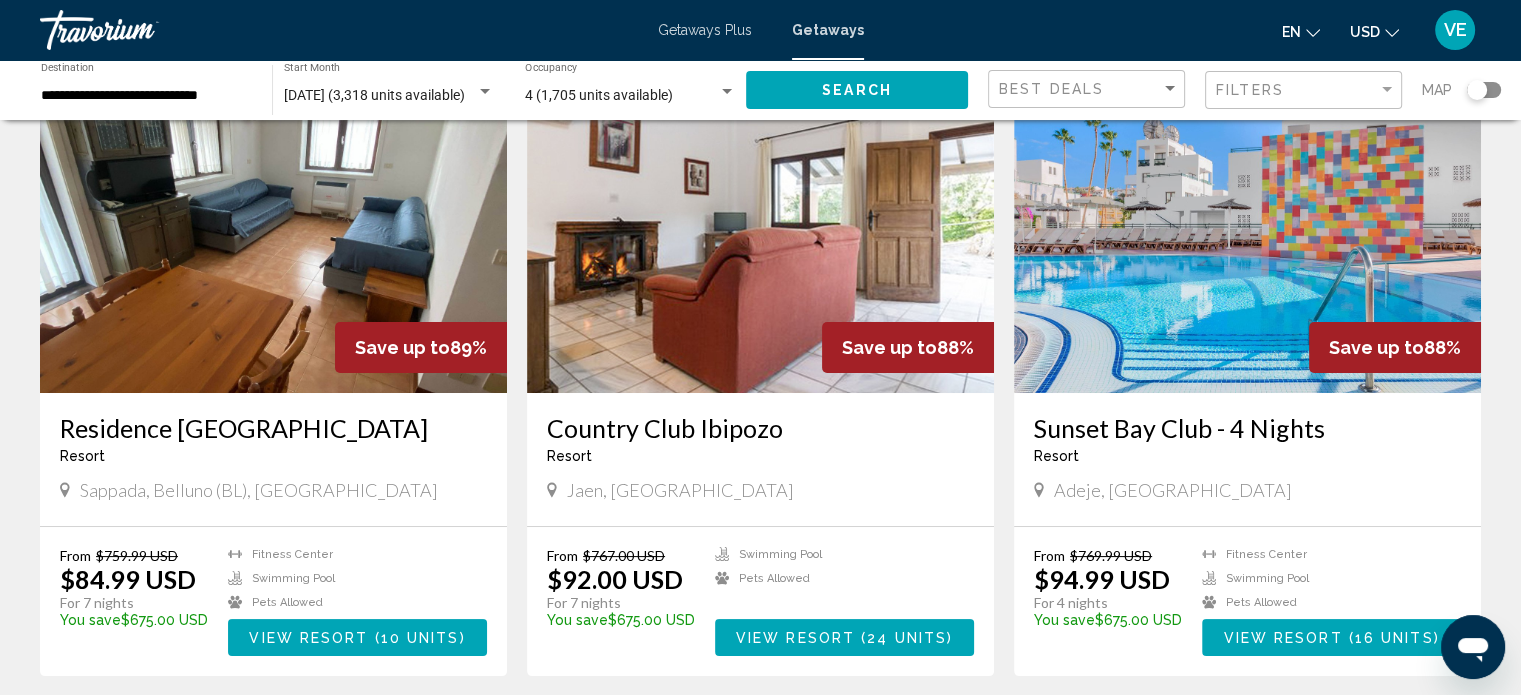 scroll, scrollTop: 300, scrollLeft: 0, axis: vertical 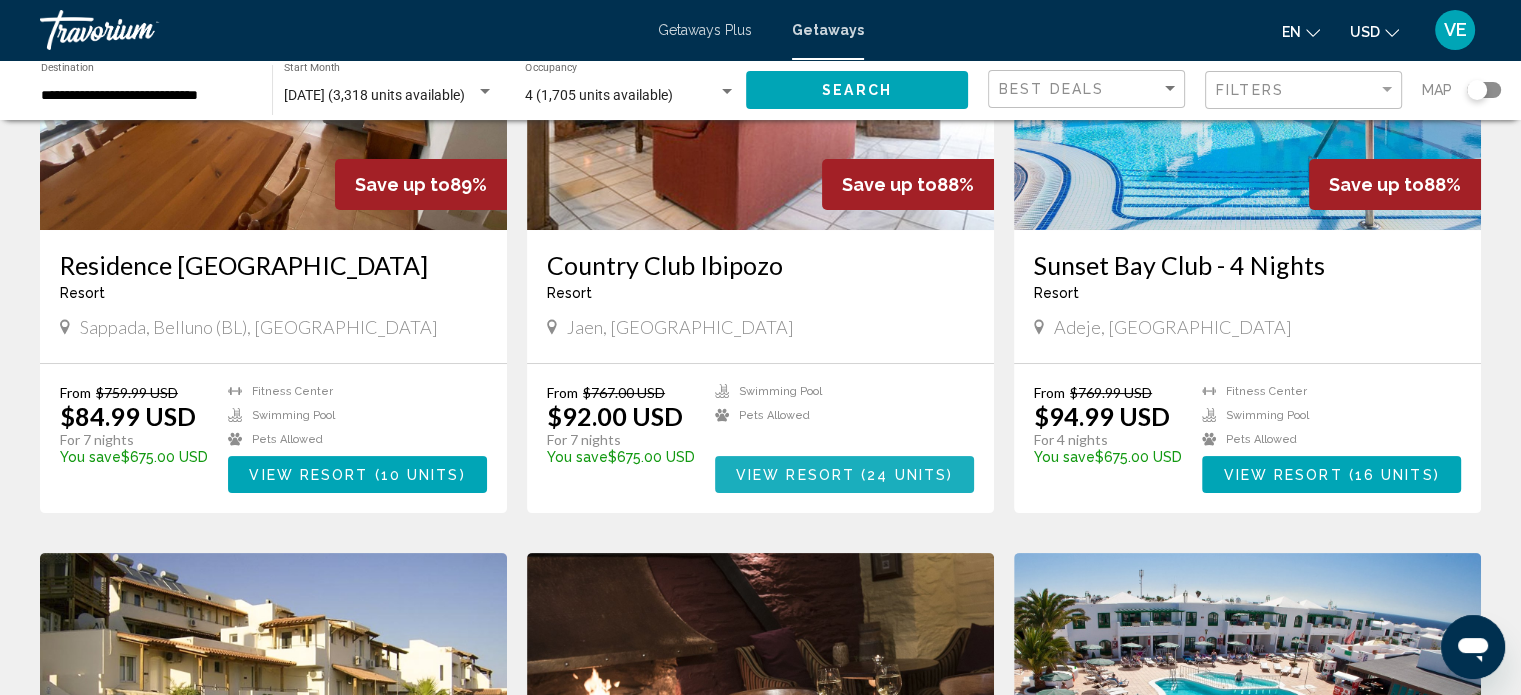 click on "View Resort" at bounding box center [795, 475] 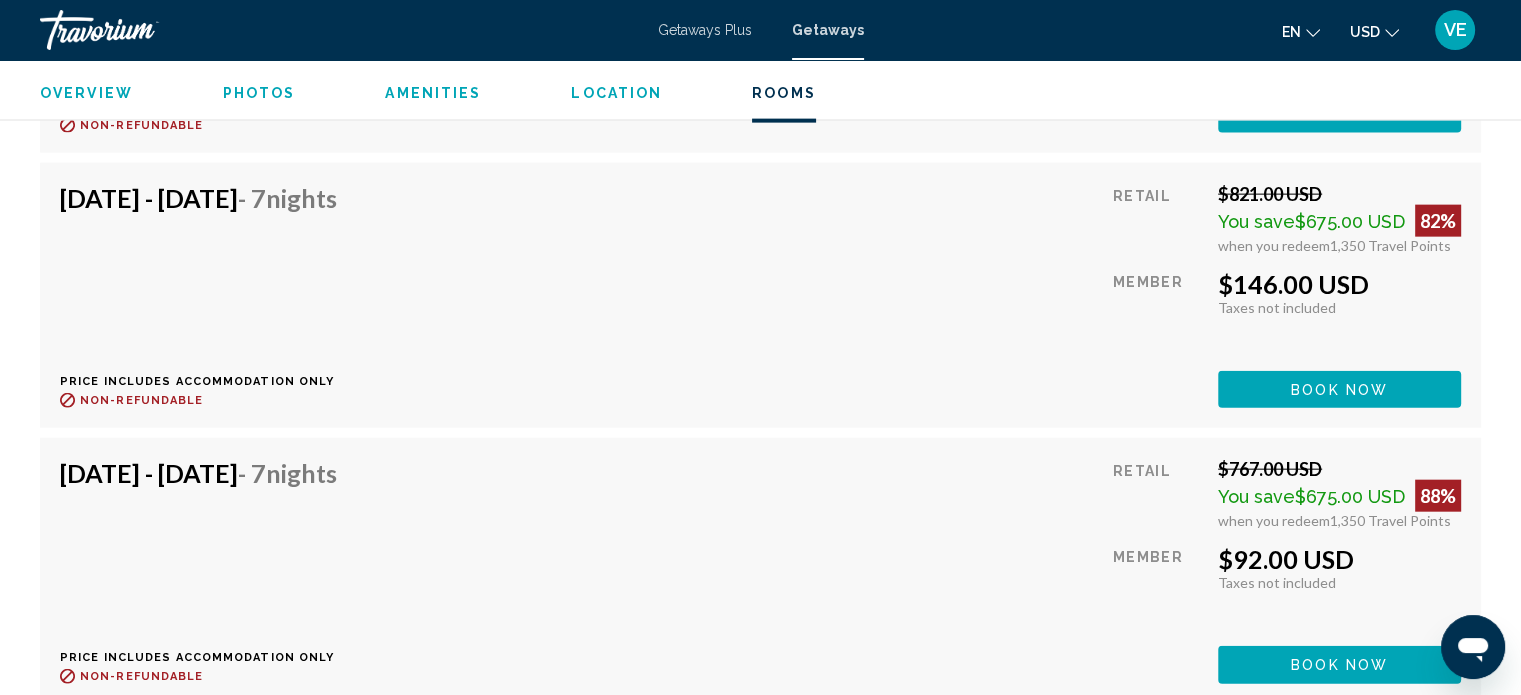 scroll, scrollTop: 4791, scrollLeft: 0, axis: vertical 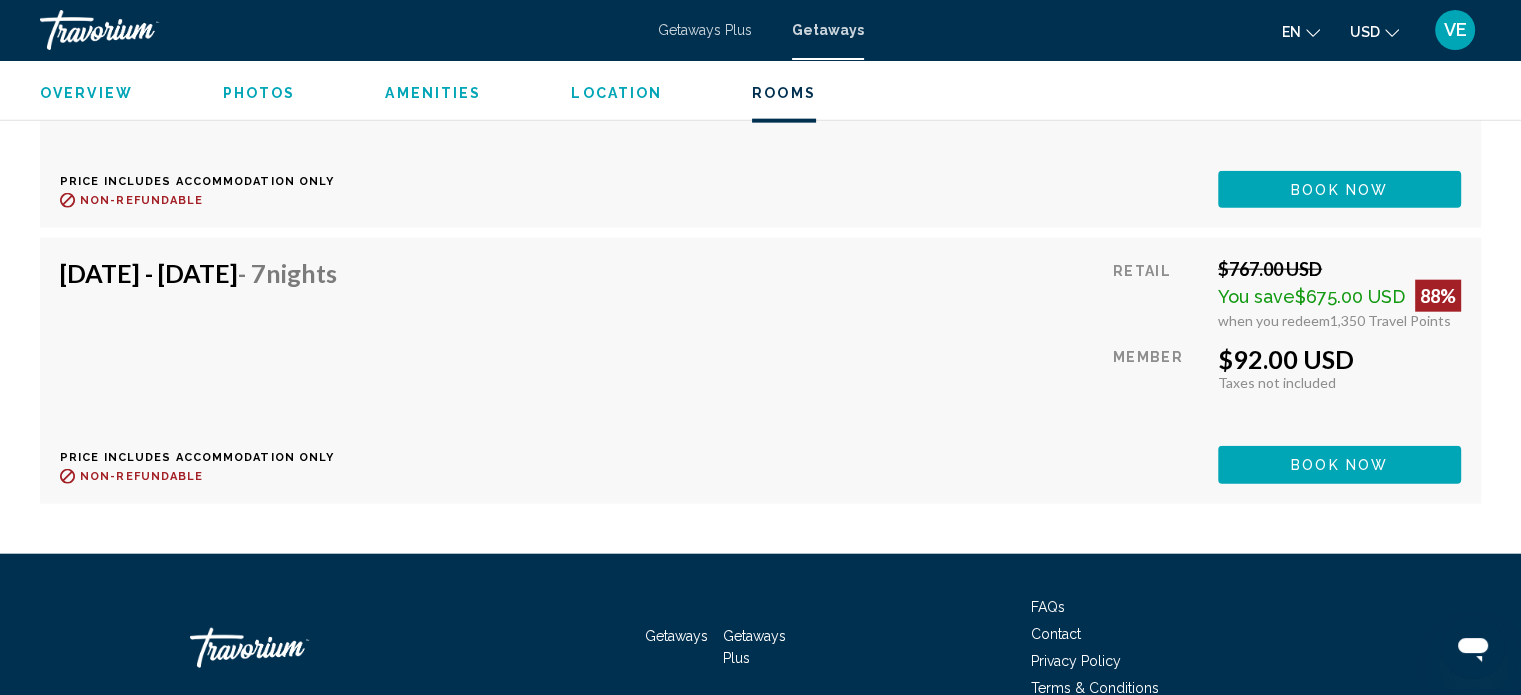 click on "Book now" at bounding box center (1339, -637) 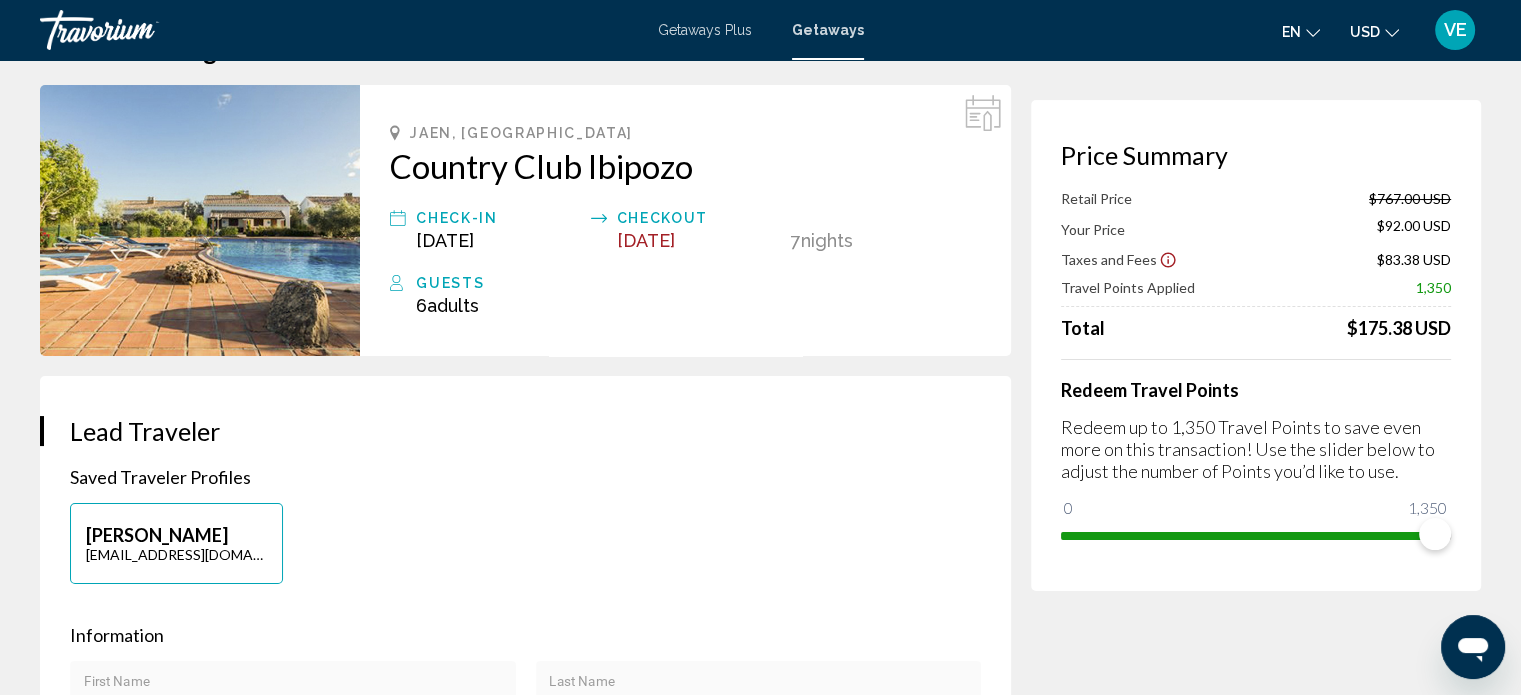 scroll, scrollTop: 100, scrollLeft: 0, axis: vertical 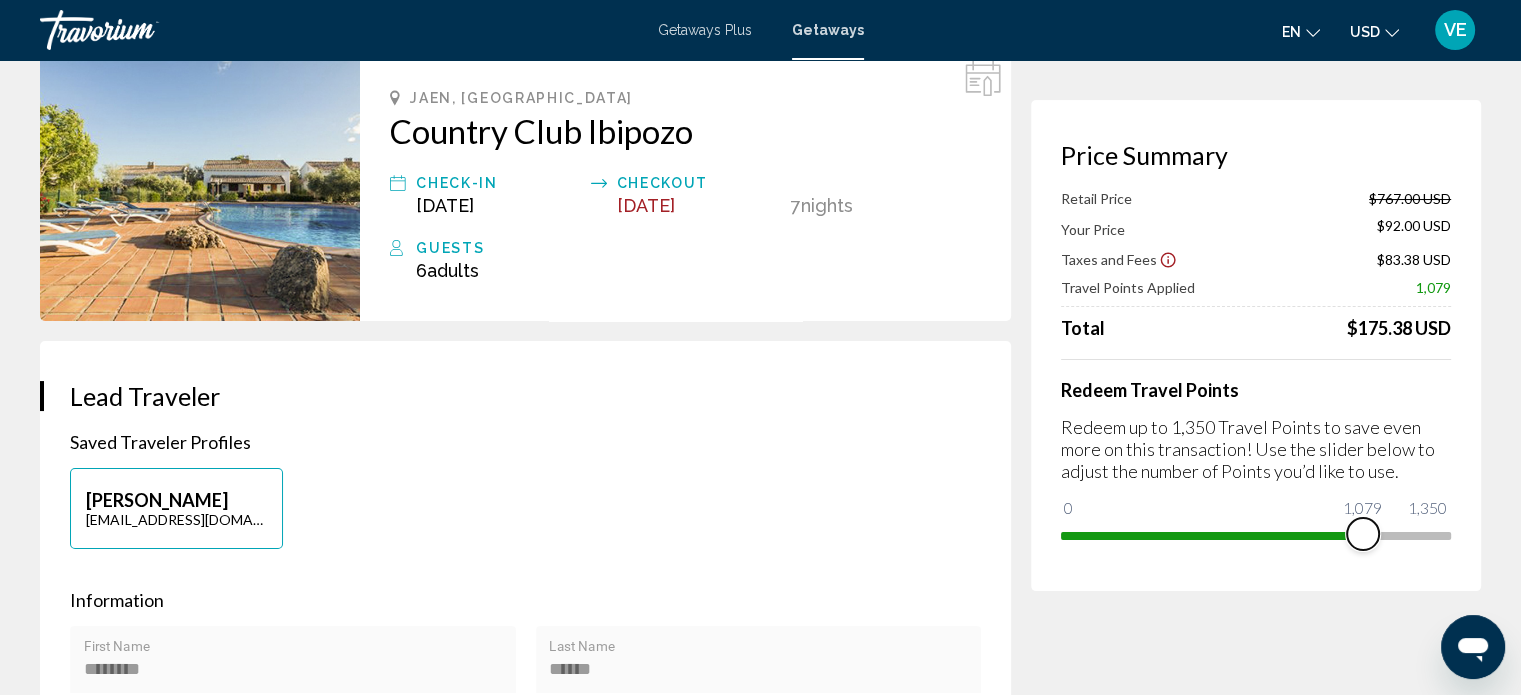 drag, startPoint x: 1432, startPoint y: 531, endPoint x: 1363, endPoint y: 535, distance: 69.115845 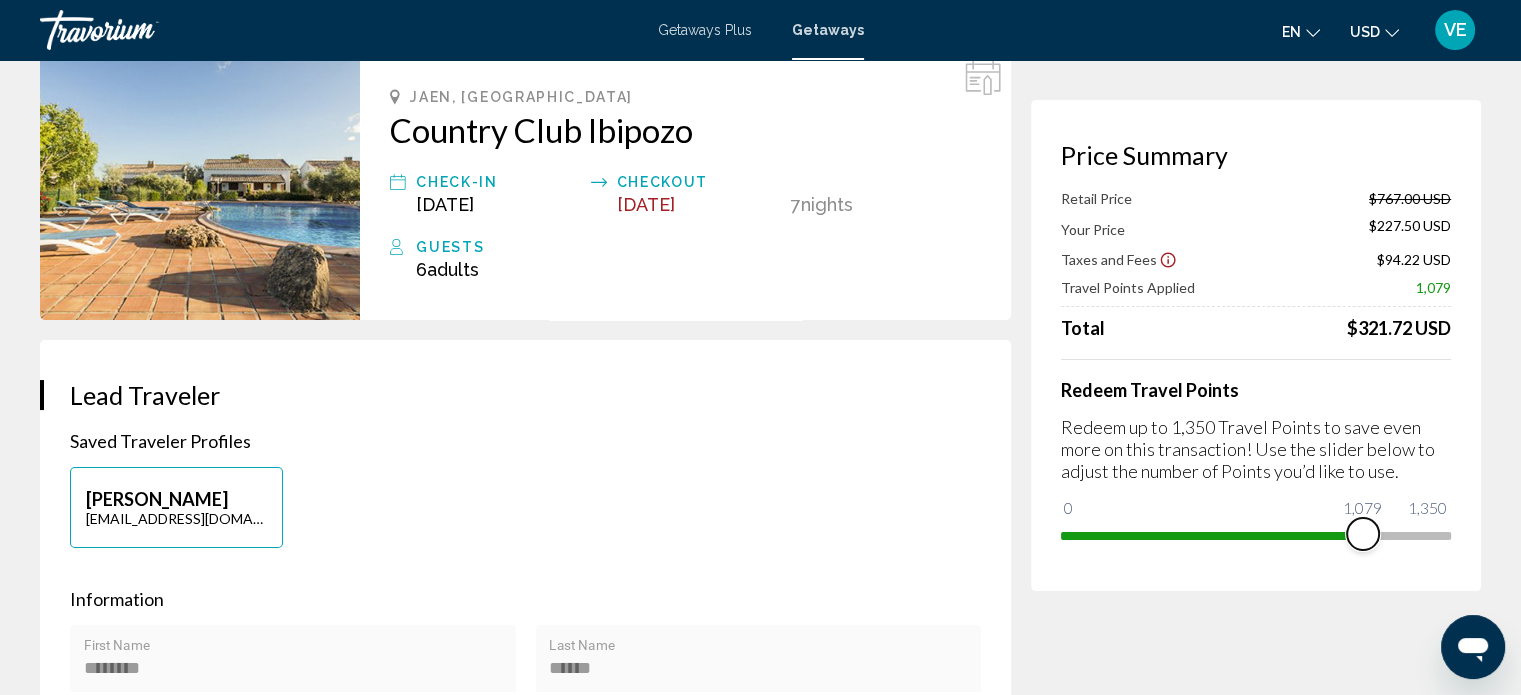 scroll, scrollTop: 0, scrollLeft: 0, axis: both 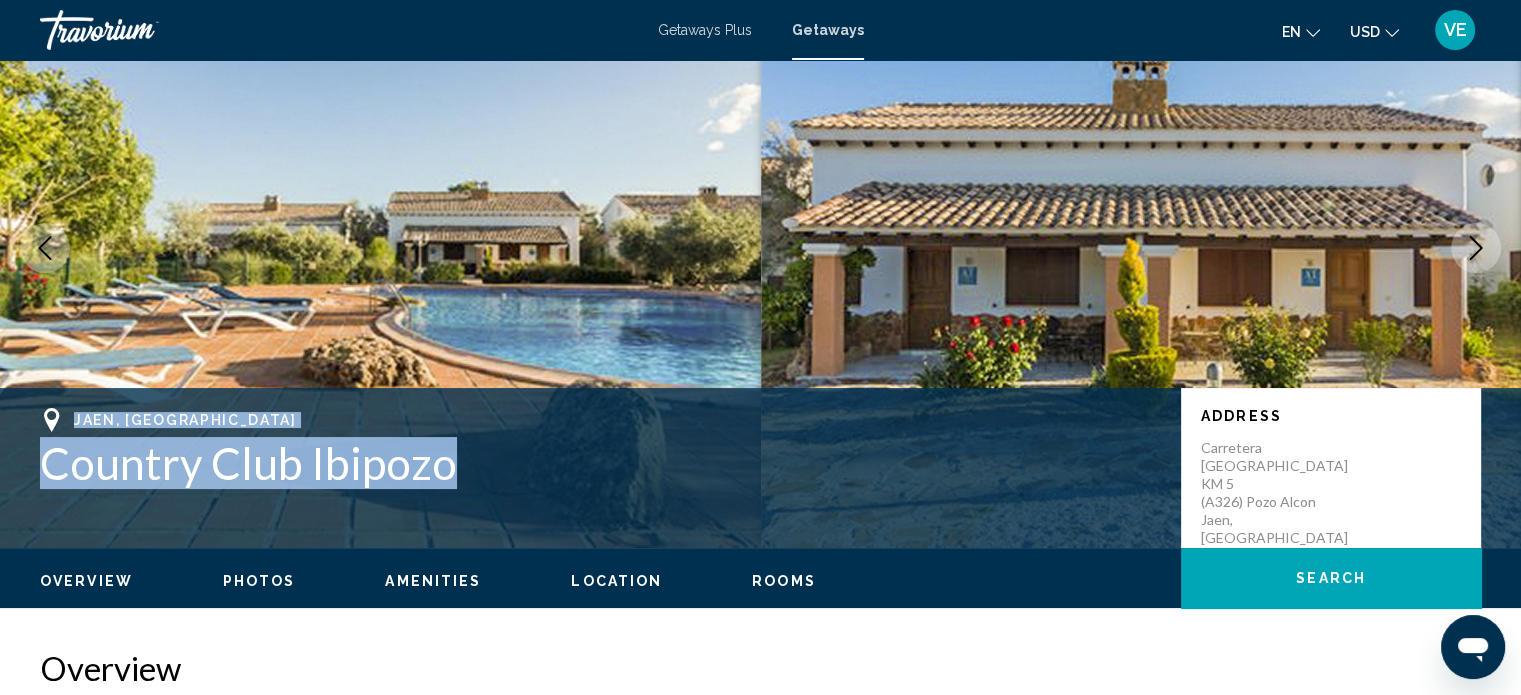 drag, startPoint x: 69, startPoint y: 418, endPoint x: 485, endPoint y: 465, distance: 418.64664 